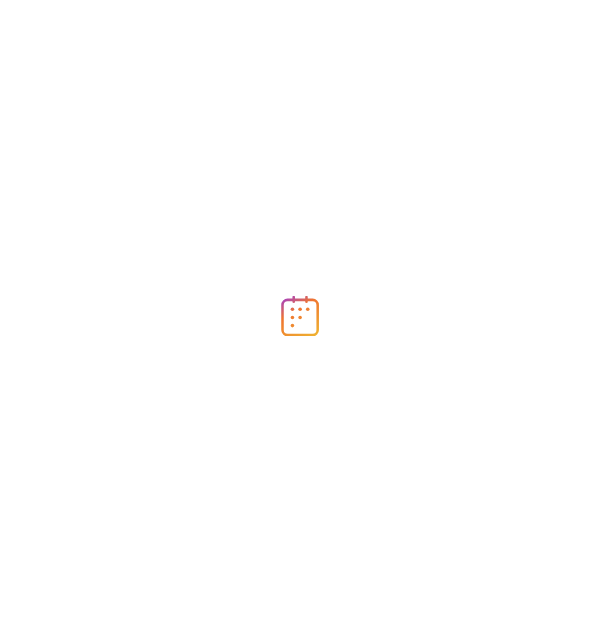 scroll, scrollTop: 0, scrollLeft: 0, axis: both 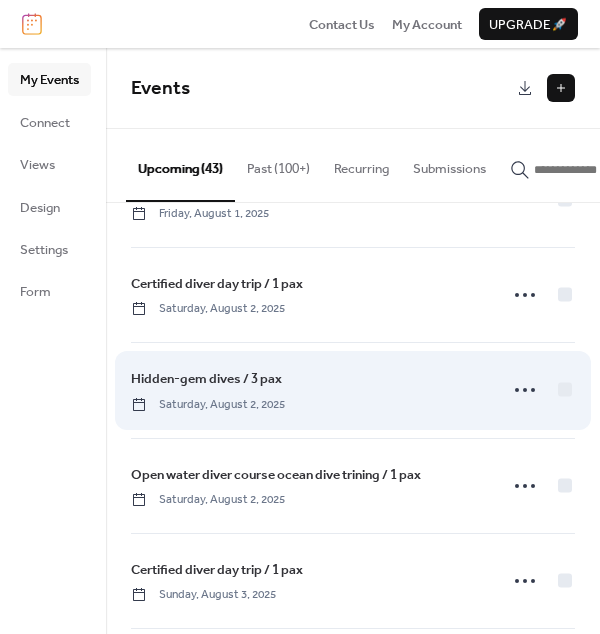 click on "Hidden-gem dives  / 3 pax" at bounding box center [206, 379] 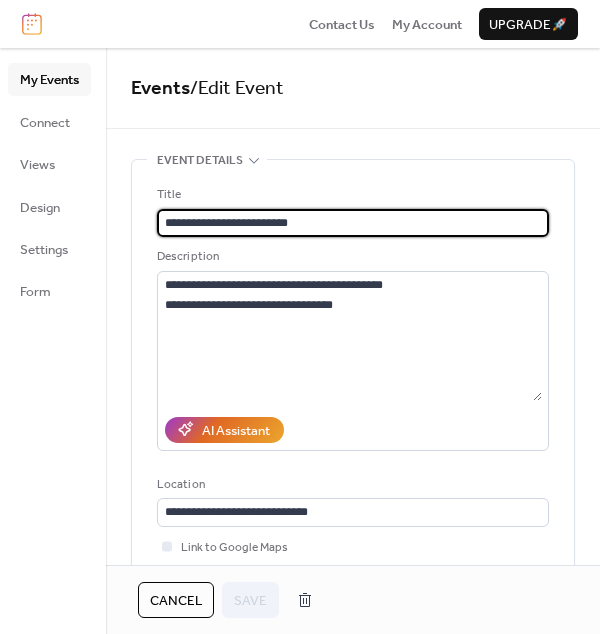 drag, startPoint x: 311, startPoint y: 223, endPoint x: 130, endPoint y: 212, distance: 181.33394 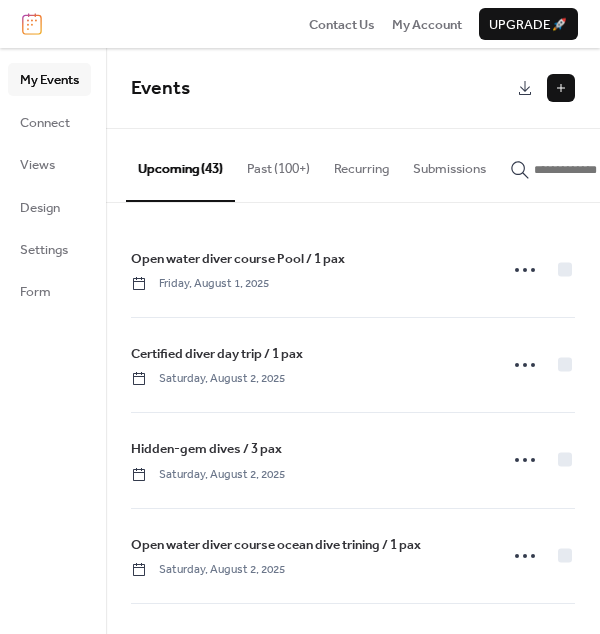 click at bounding box center (561, 88) 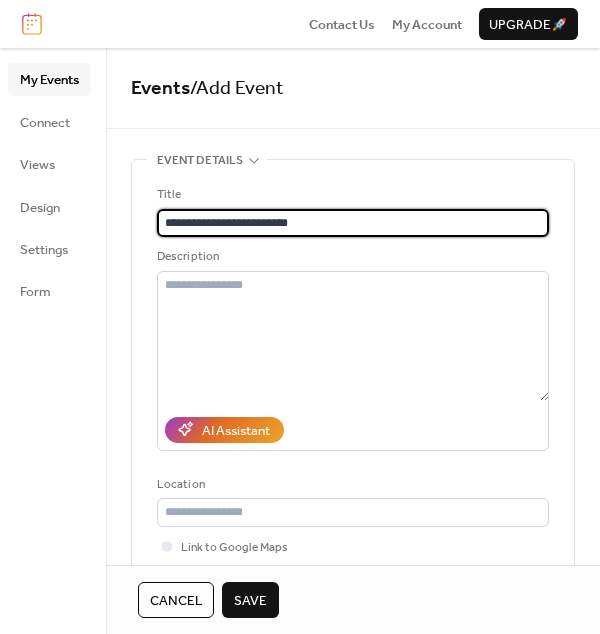type on "**********" 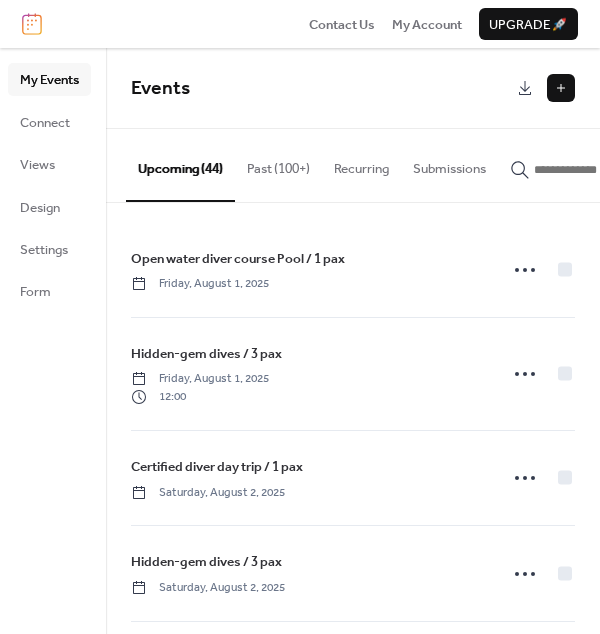 click at bounding box center (561, 88) 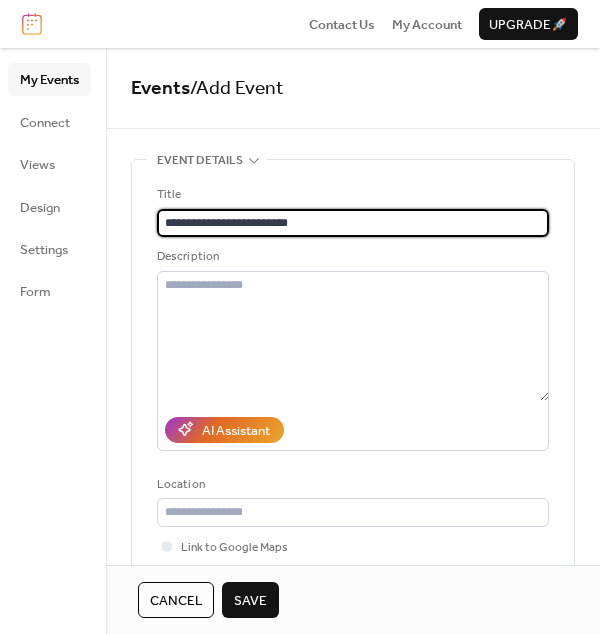type on "**********" 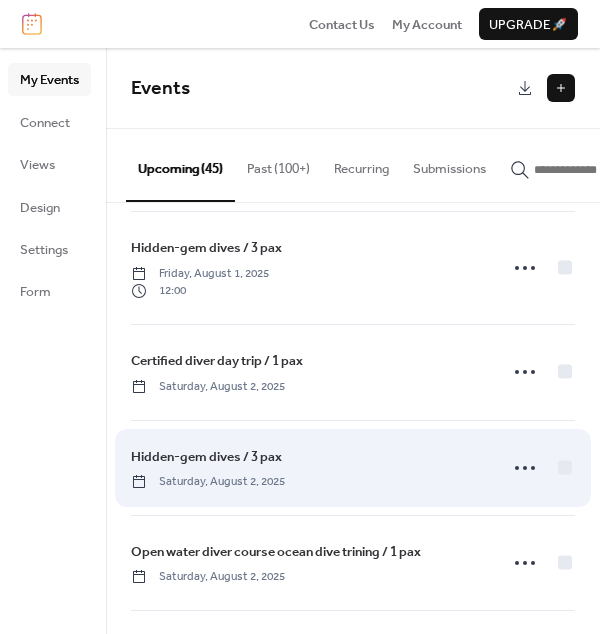scroll, scrollTop: 222, scrollLeft: 0, axis: vertical 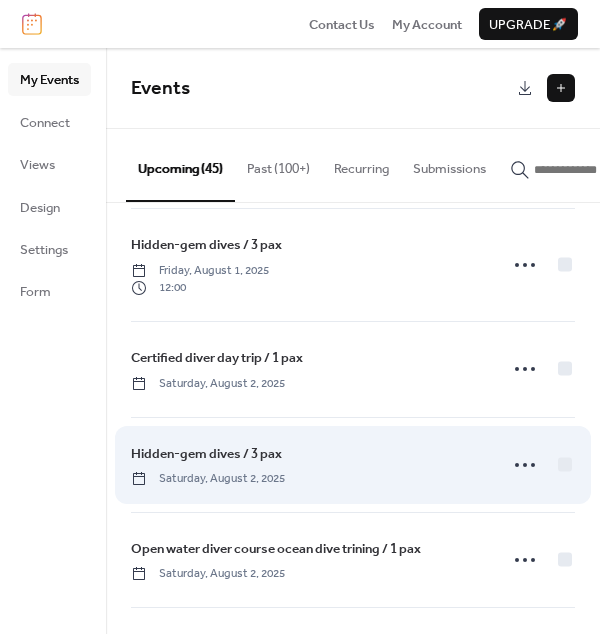 click on "Hidden-gem dives  / 3 pax" at bounding box center [206, 454] 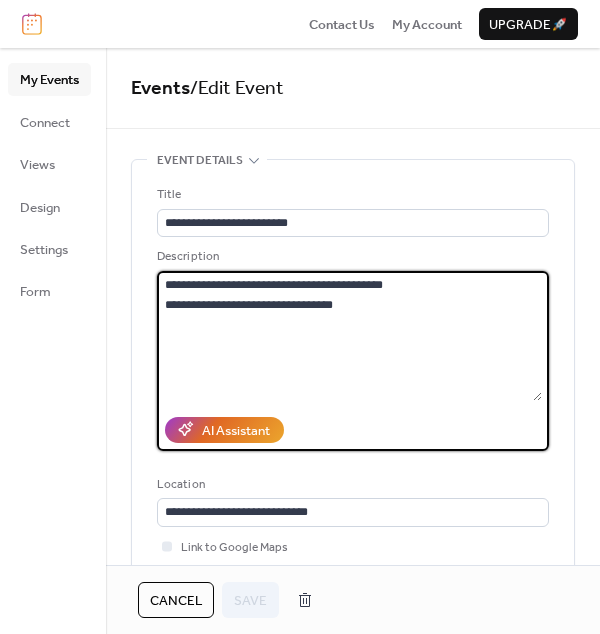 drag, startPoint x: 292, startPoint y: 306, endPoint x: 155, endPoint y: 288, distance: 138.17743 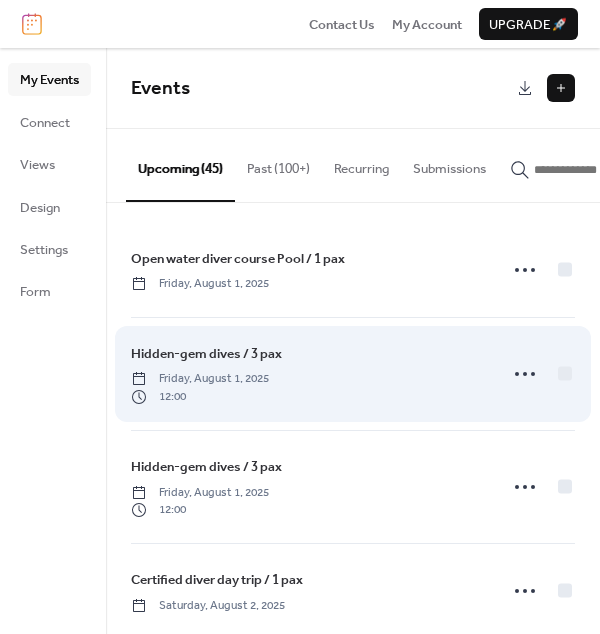 click on "Hidden-gem dives  / 3 pax" at bounding box center (206, 354) 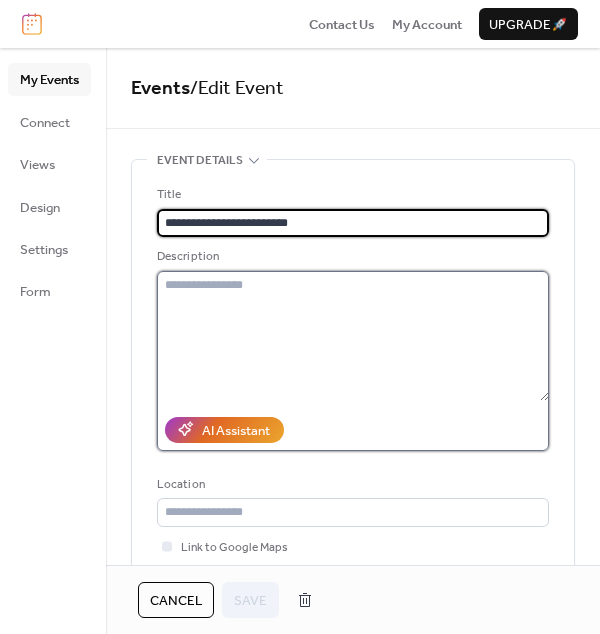 click at bounding box center (353, 336) 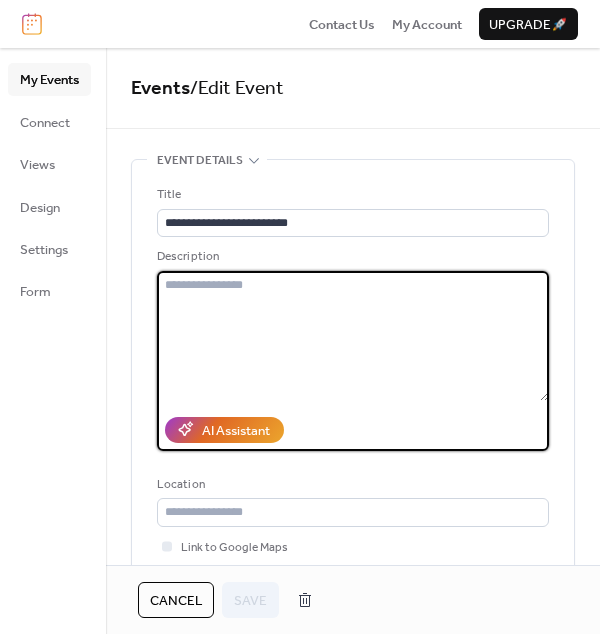 paste on "**********" 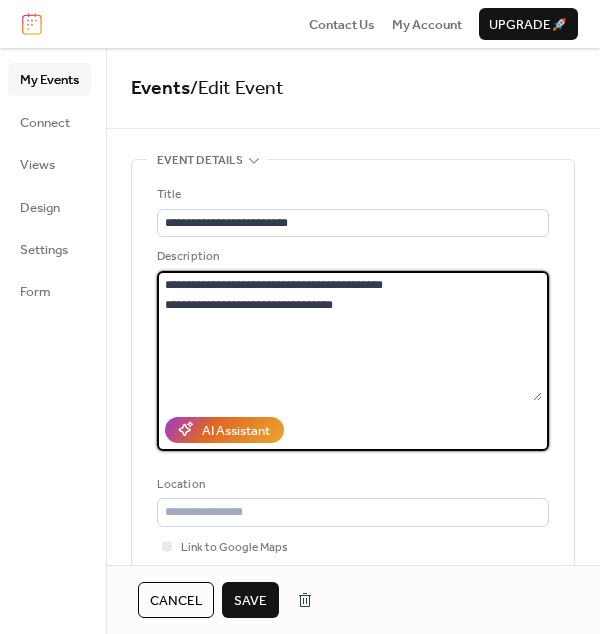 type on "**********" 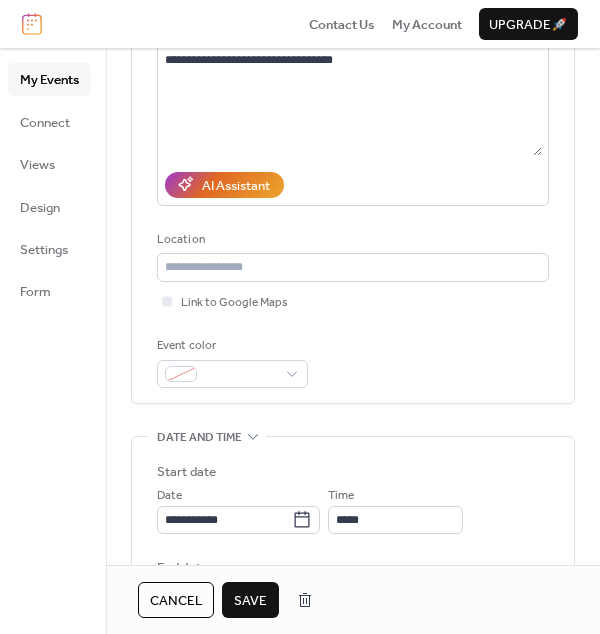 scroll, scrollTop: 249, scrollLeft: 0, axis: vertical 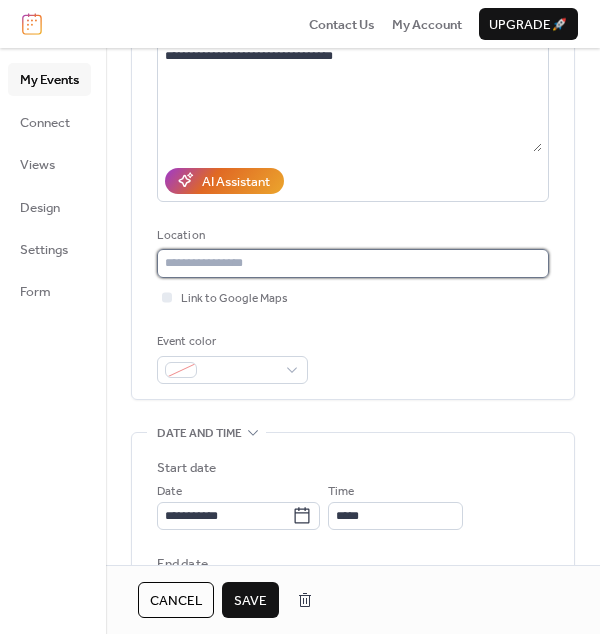 click at bounding box center [353, 263] 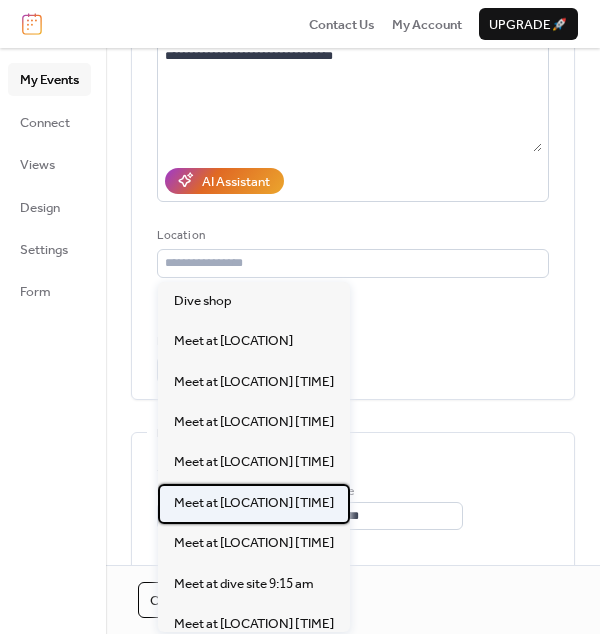 click on "Meet at [CITY] station 8:15 am" at bounding box center [254, 503] 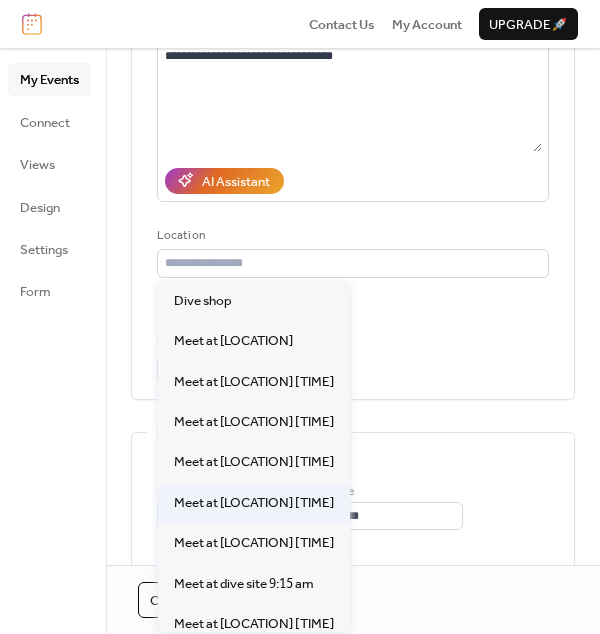 type on "**********" 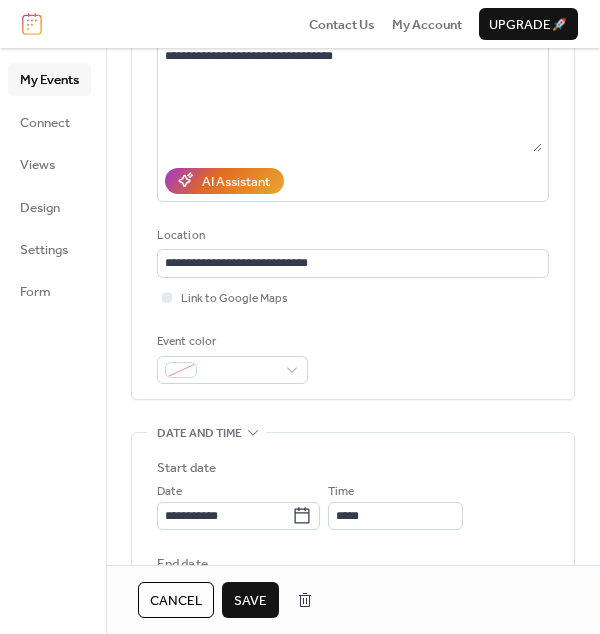 click on "**********" at bounding box center [353, 580] 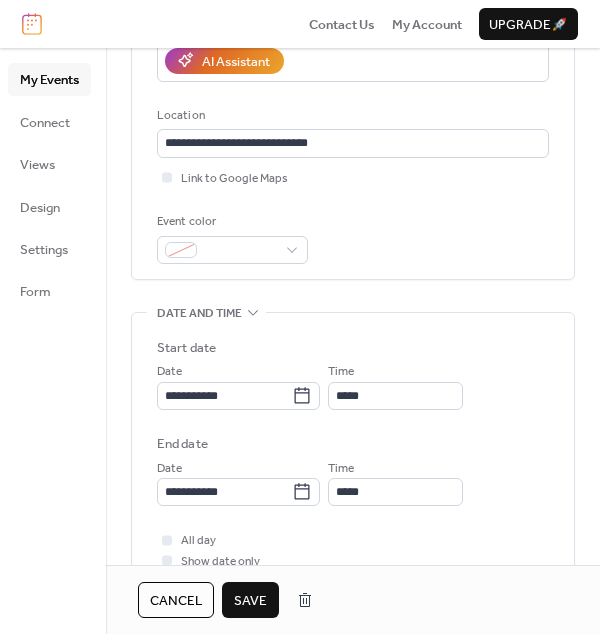 scroll, scrollTop: 371, scrollLeft: 0, axis: vertical 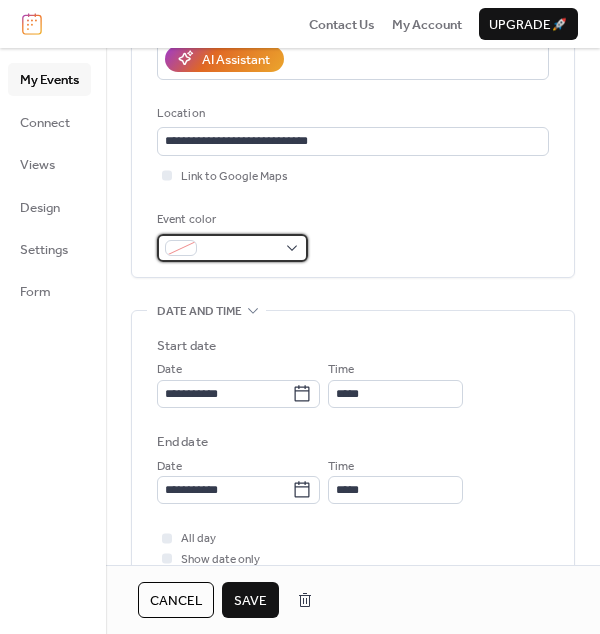 click at bounding box center (240, 249) 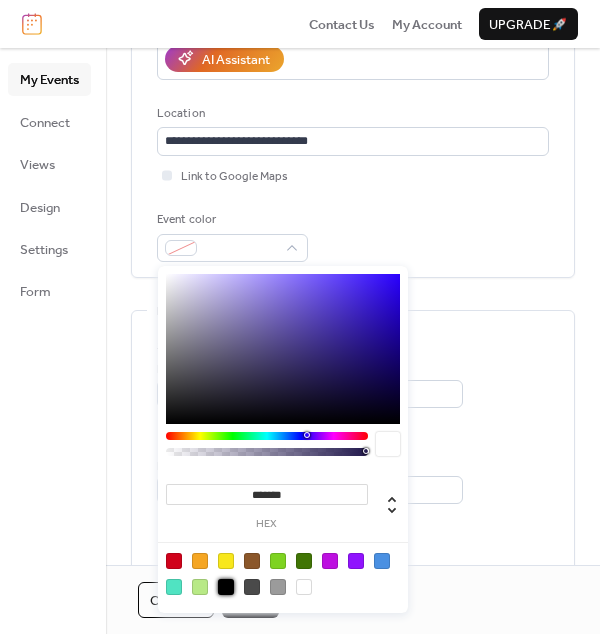click at bounding box center [226, 587] 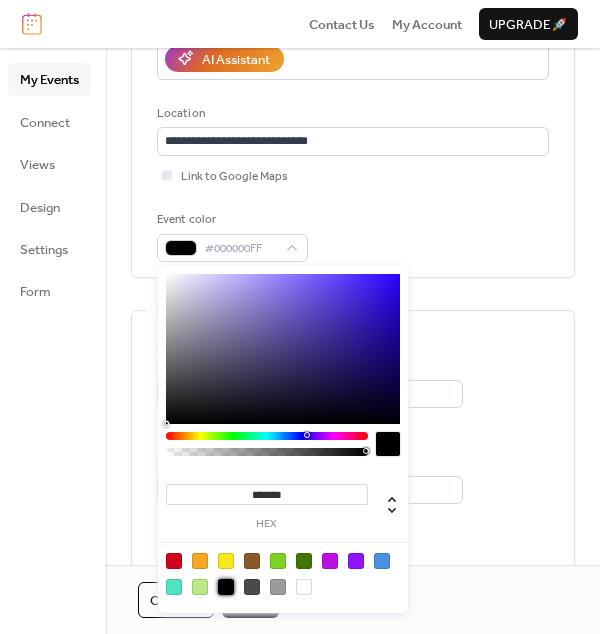 click on "**********" at bounding box center (353, 434) 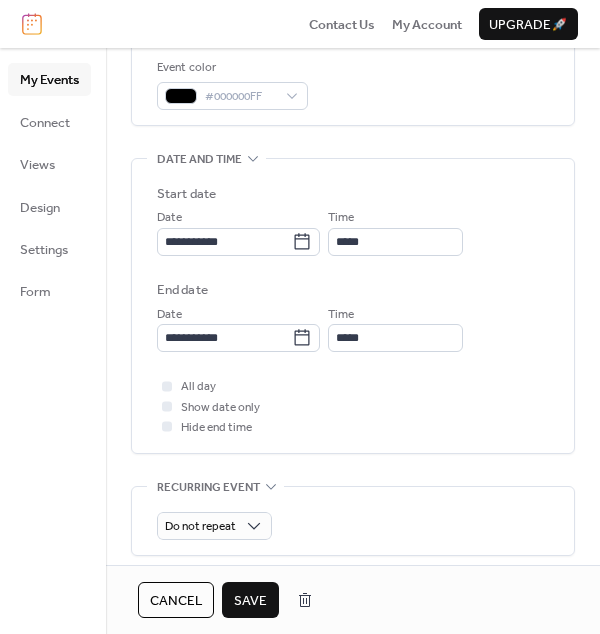 scroll, scrollTop: 525, scrollLeft: 0, axis: vertical 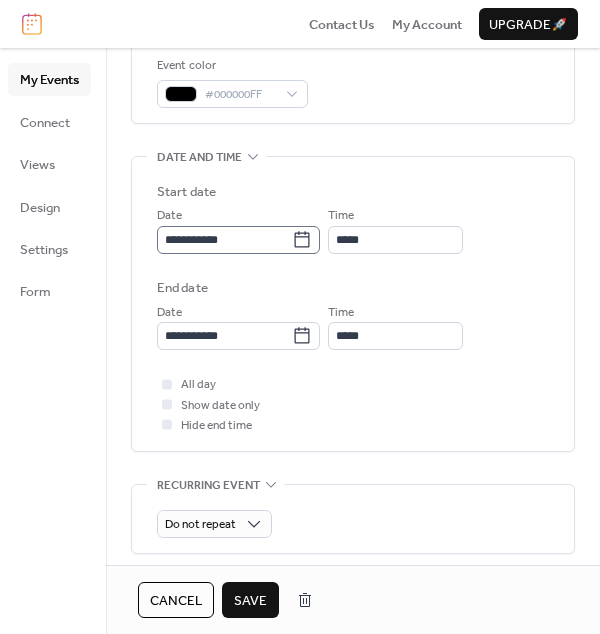 click 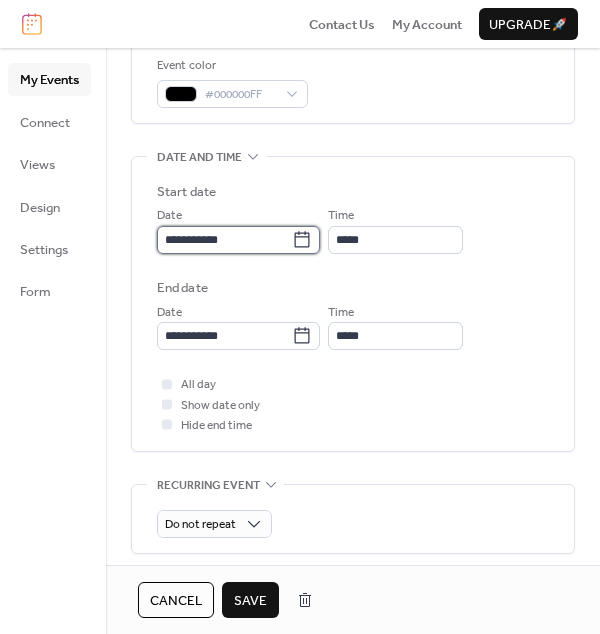 click on "**********" at bounding box center [224, 240] 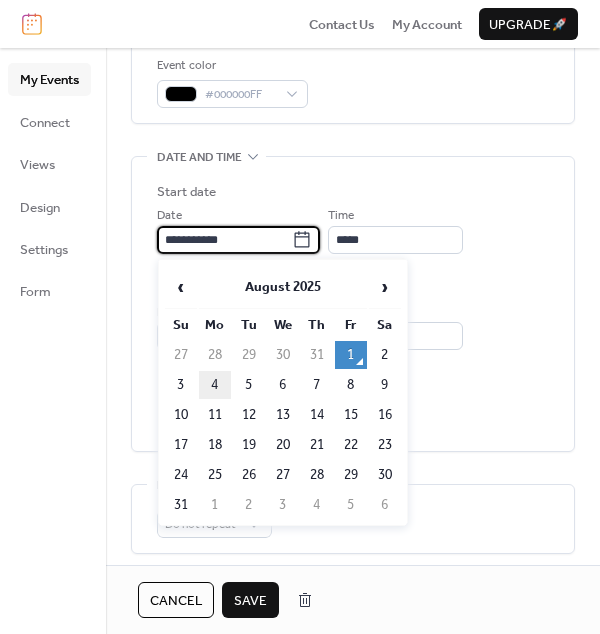click on "4" at bounding box center [215, 385] 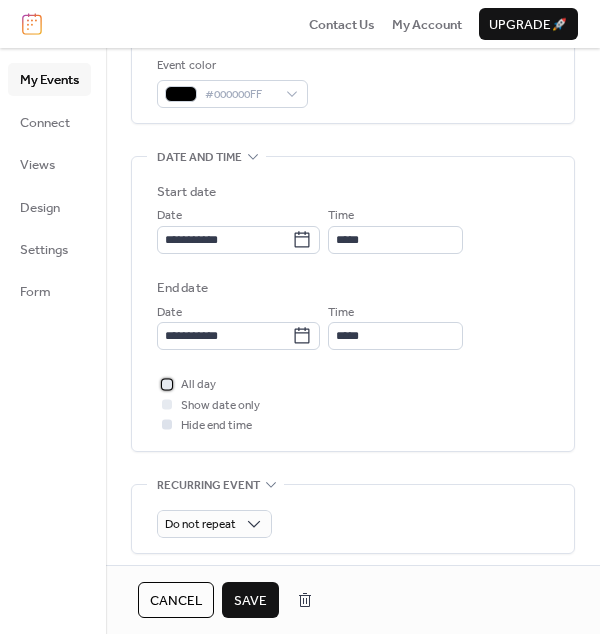 drag, startPoint x: 171, startPoint y: 386, endPoint x: 170, endPoint y: 422, distance: 36.013885 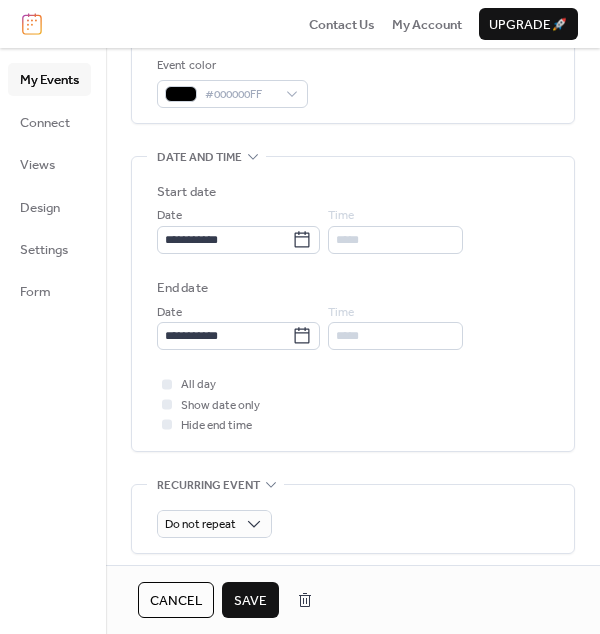 click on "Save" at bounding box center (250, 601) 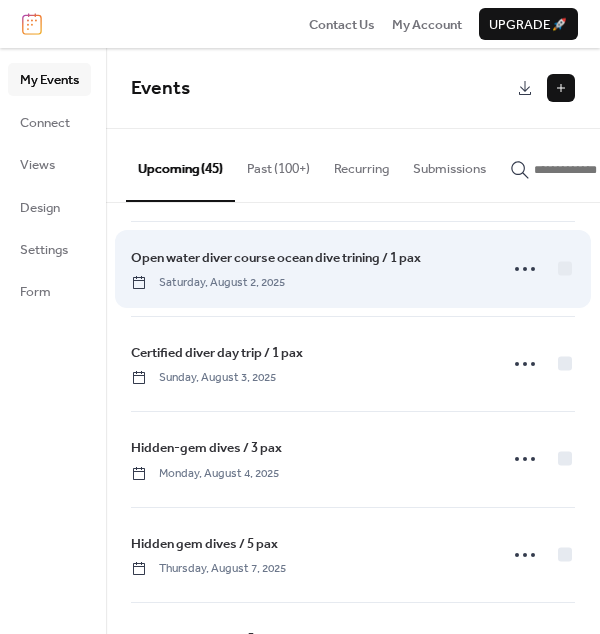 scroll, scrollTop: 419, scrollLeft: 0, axis: vertical 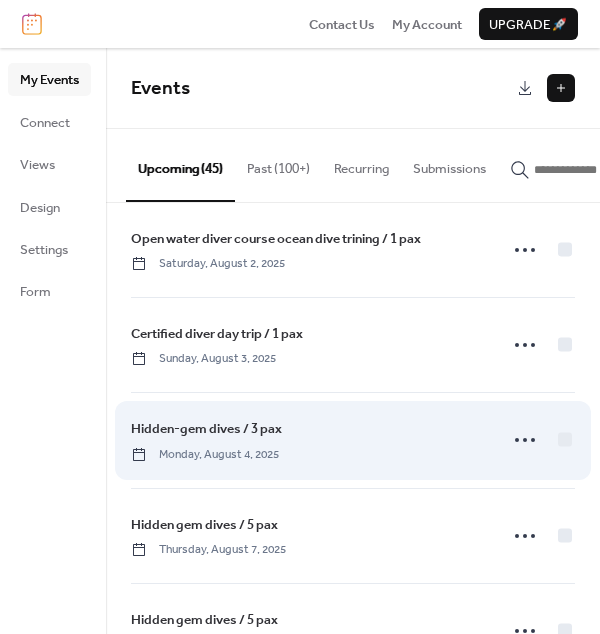click on "Hidden-gem dives  / 3 pax" at bounding box center (206, 429) 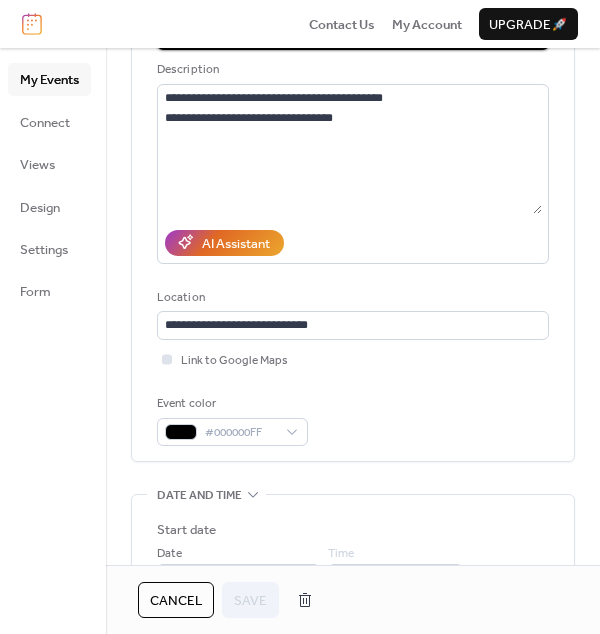 scroll, scrollTop: 0, scrollLeft: 0, axis: both 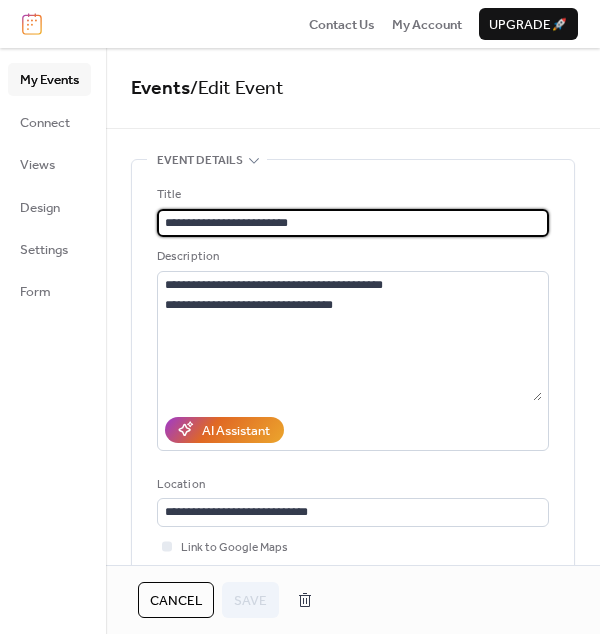 click on "**********" at bounding box center [353, 223] 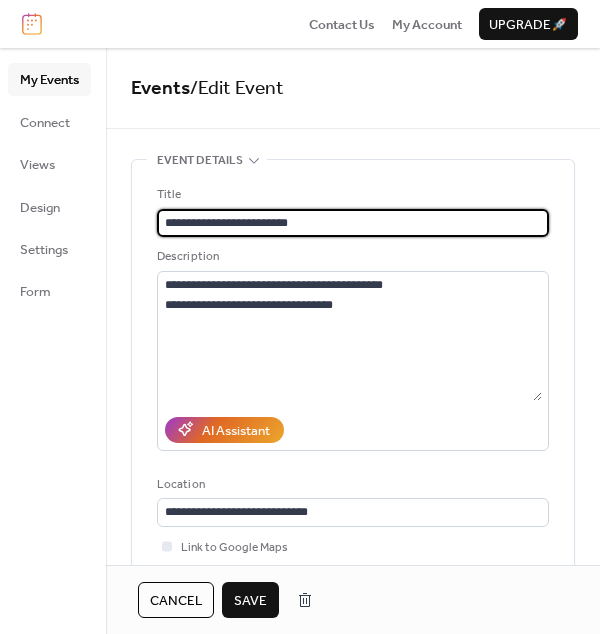 type on "**********" 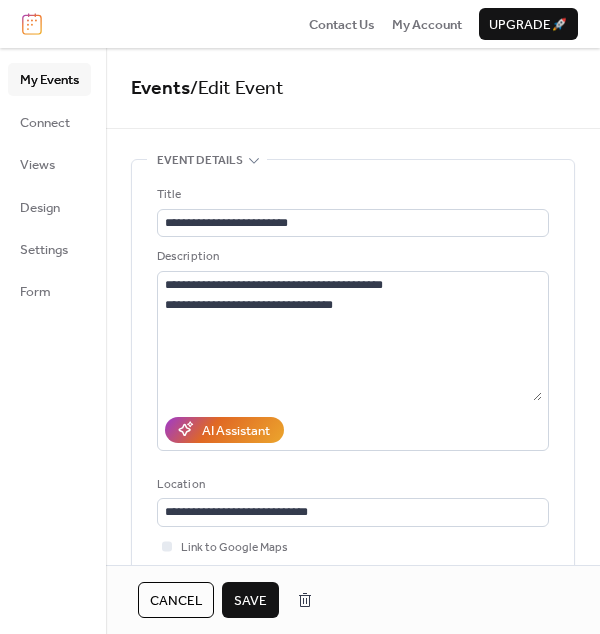 click on "Save" at bounding box center [250, 601] 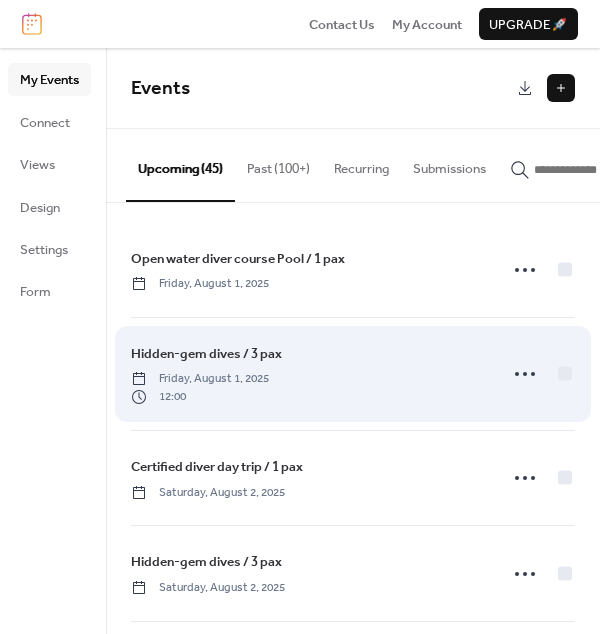 click on "Hidden-gem dives  / 3 pax" at bounding box center [206, 354] 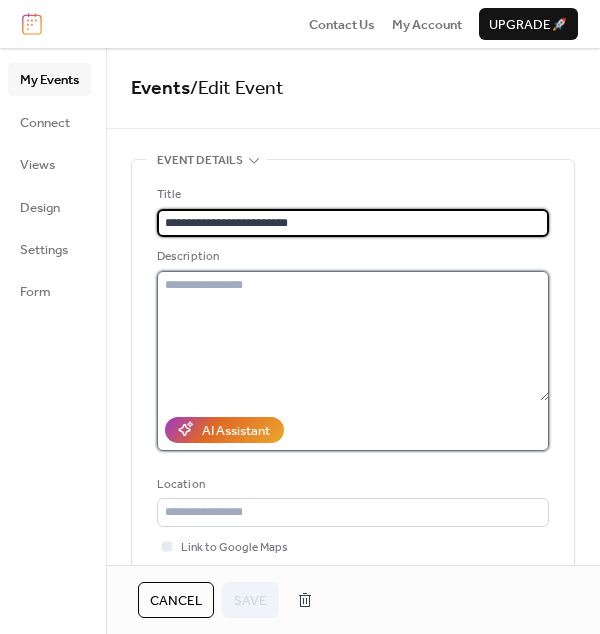 click at bounding box center (353, 336) 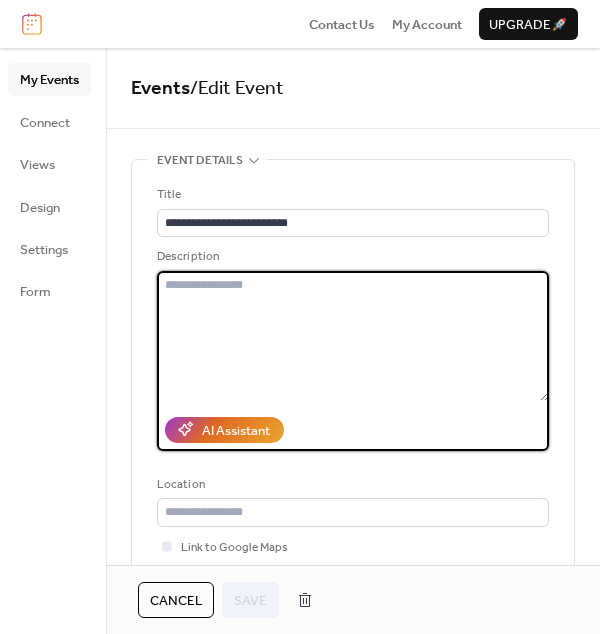 paste on "**********" 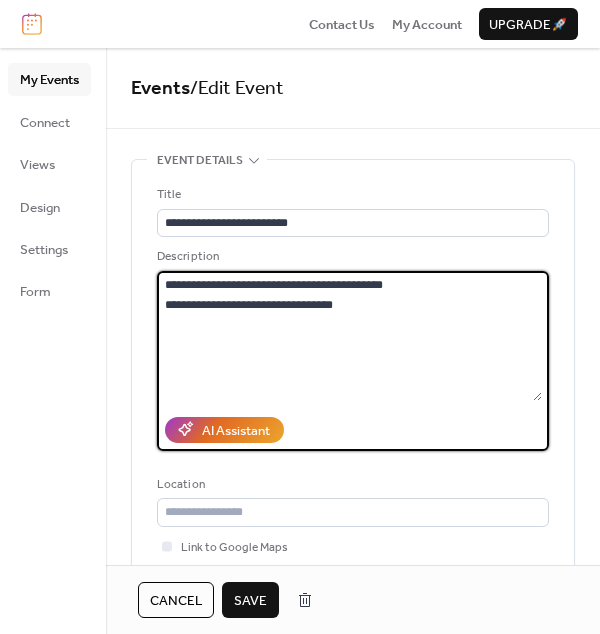 click on "**********" at bounding box center (349, 336) 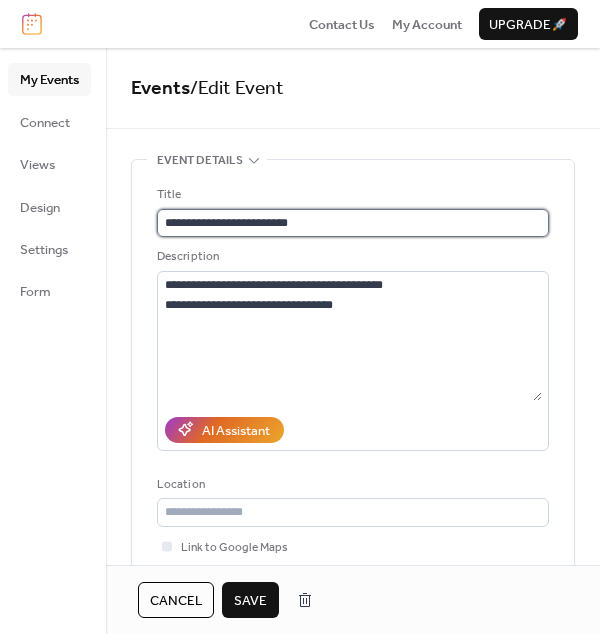 drag, startPoint x: 273, startPoint y: 223, endPoint x: 279, endPoint y: 238, distance: 16.155495 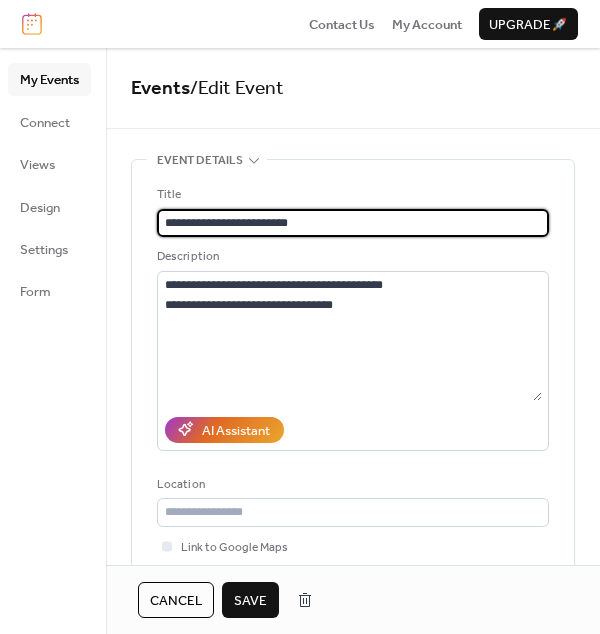 type on "**********" 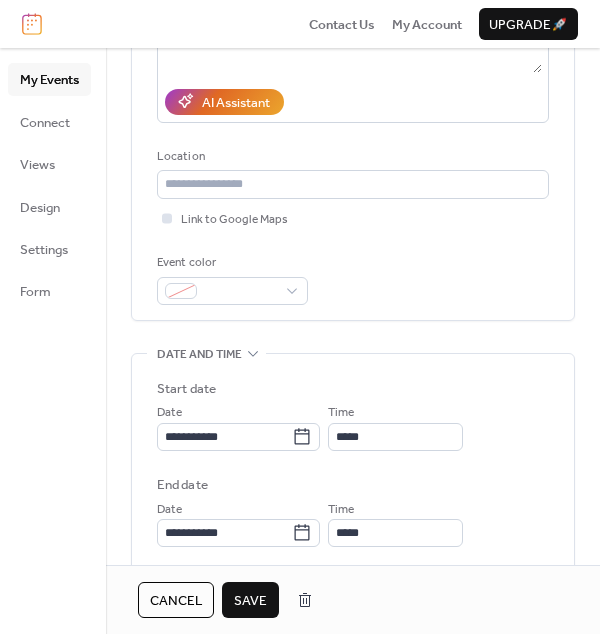 scroll, scrollTop: 332, scrollLeft: 0, axis: vertical 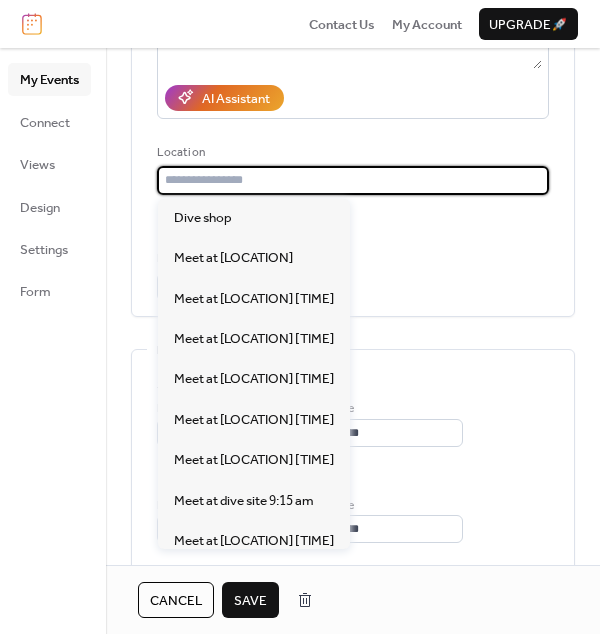 click at bounding box center [353, 180] 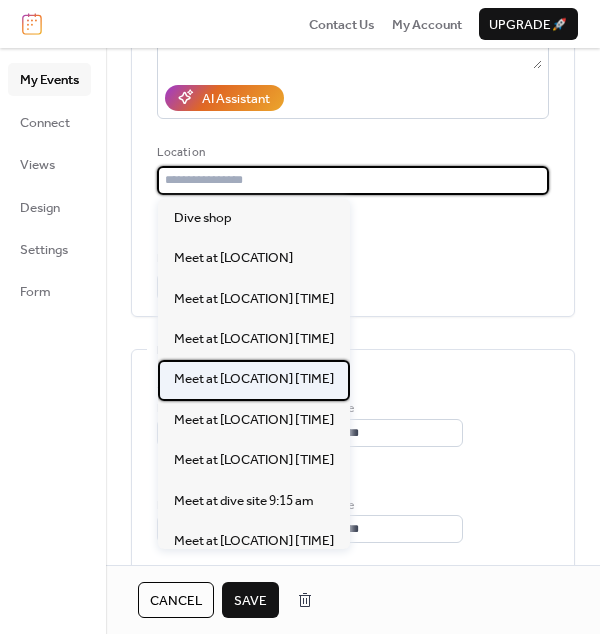 click on "Meet at [CITY] station 8:00 am" at bounding box center (254, 379) 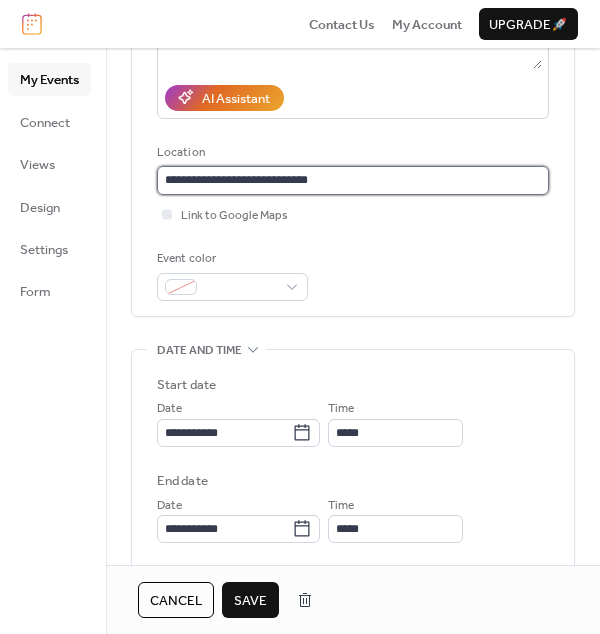 click on "**********" at bounding box center (353, 180) 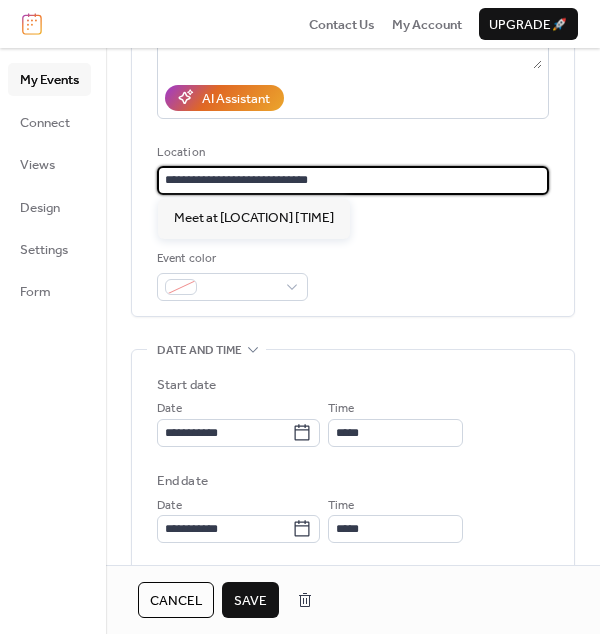 click on "**********" at bounding box center [353, 473] 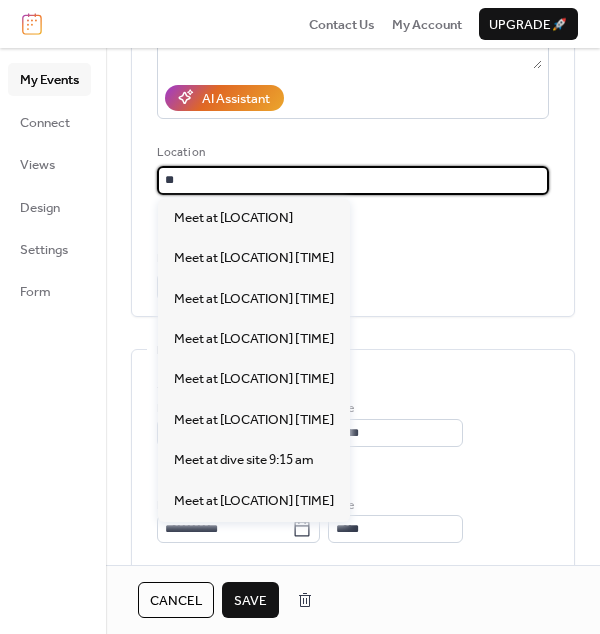 type on "*" 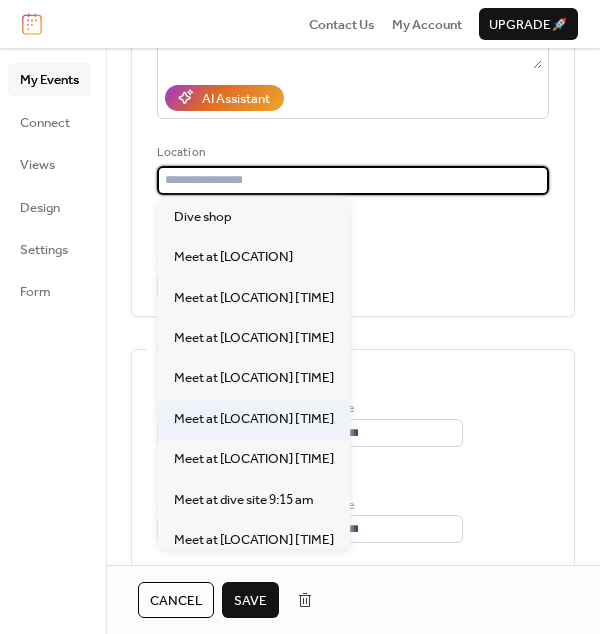 scroll, scrollTop: 22, scrollLeft: 0, axis: vertical 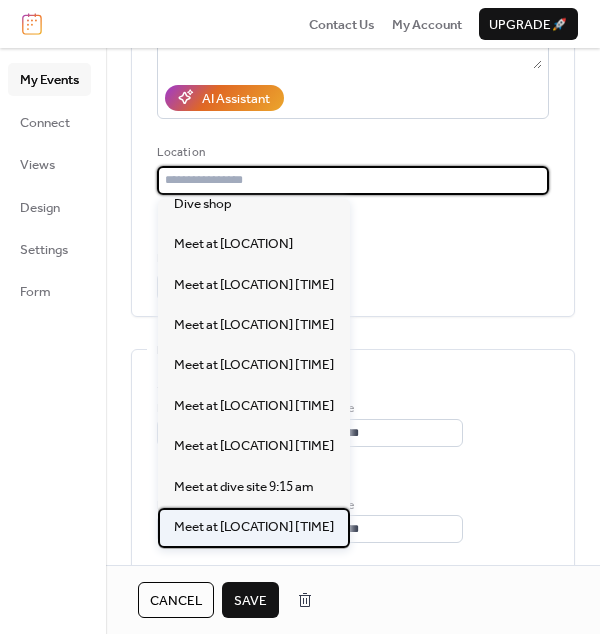 click on "Meet at [CITY] station 8:00 am" at bounding box center (254, 527) 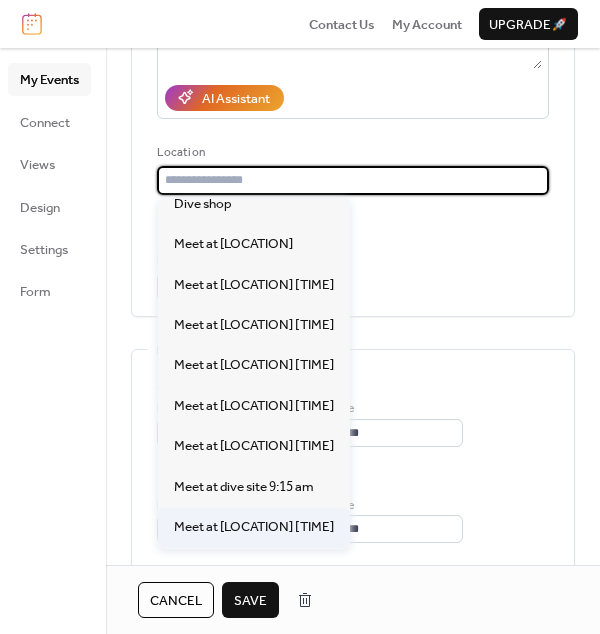 type on "**********" 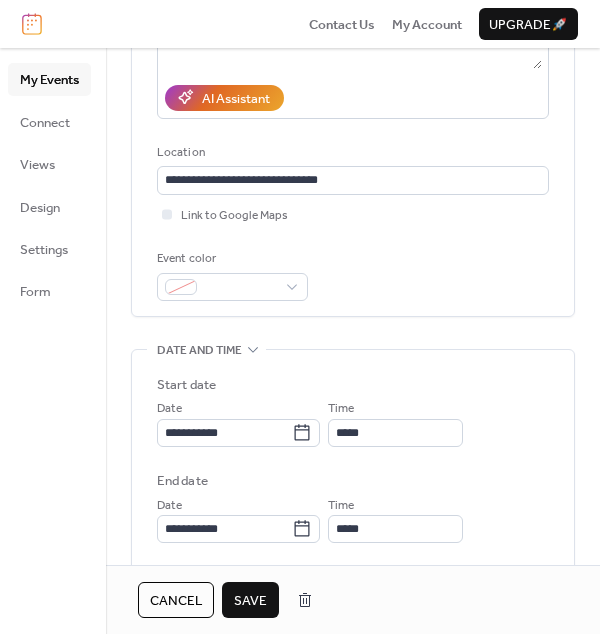 drag, startPoint x: 110, startPoint y: 294, endPoint x: 144, endPoint y: 301, distance: 34.713108 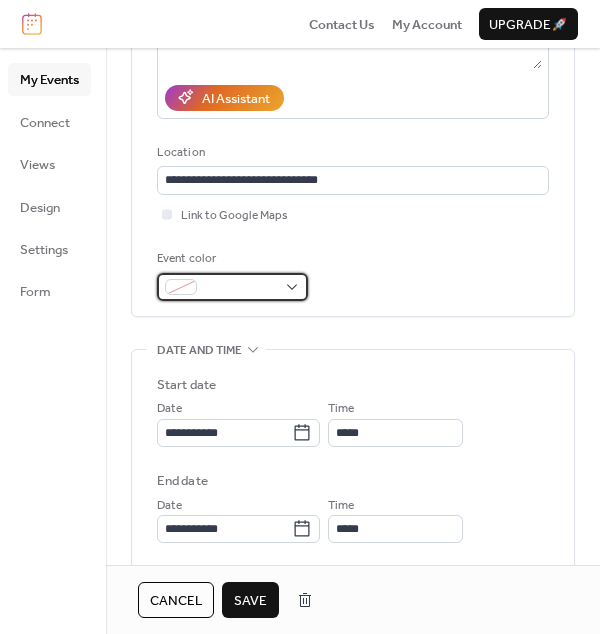 click at bounding box center [181, 287] 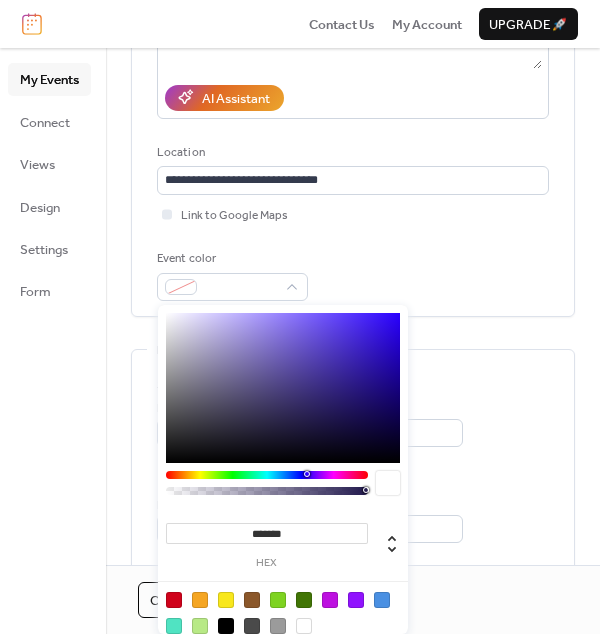 click at bounding box center [226, 626] 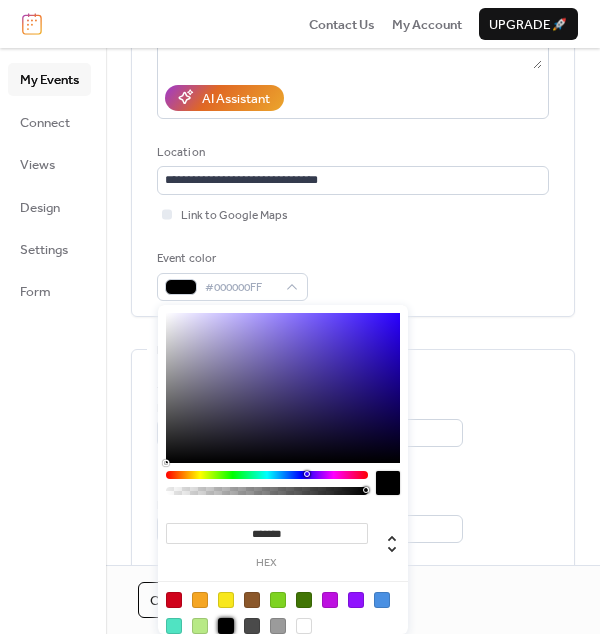 click on "**********" at bounding box center (353, 497) 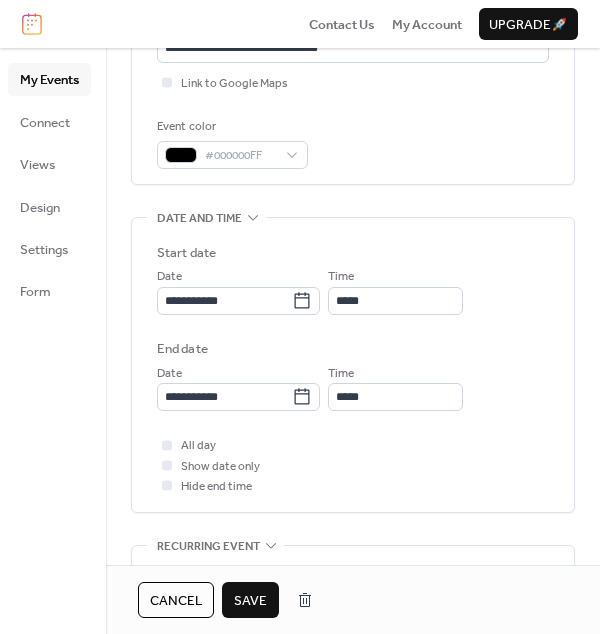 scroll, scrollTop: 467, scrollLeft: 0, axis: vertical 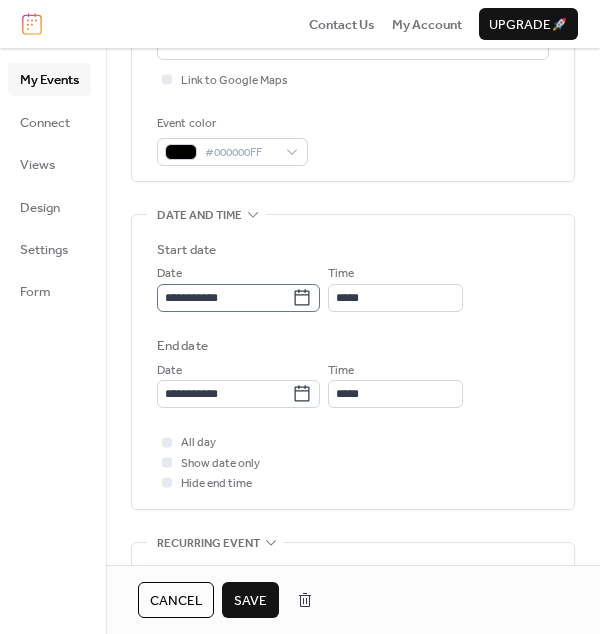 click 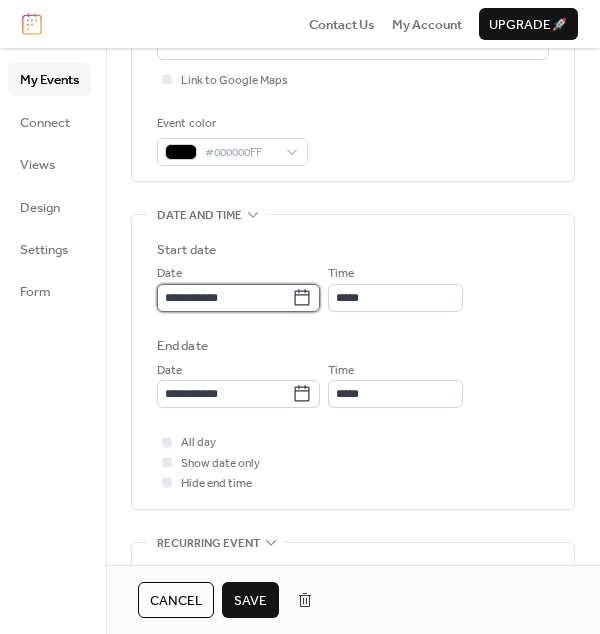 click on "**********" at bounding box center (224, 298) 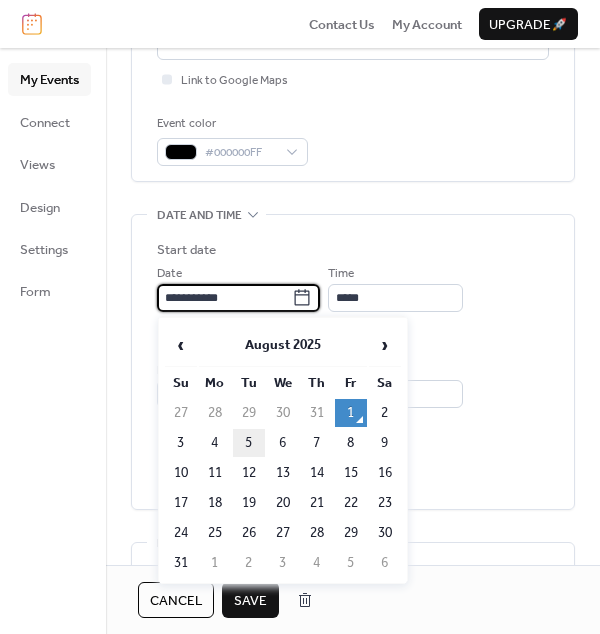 click on "5" at bounding box center [249, 443] 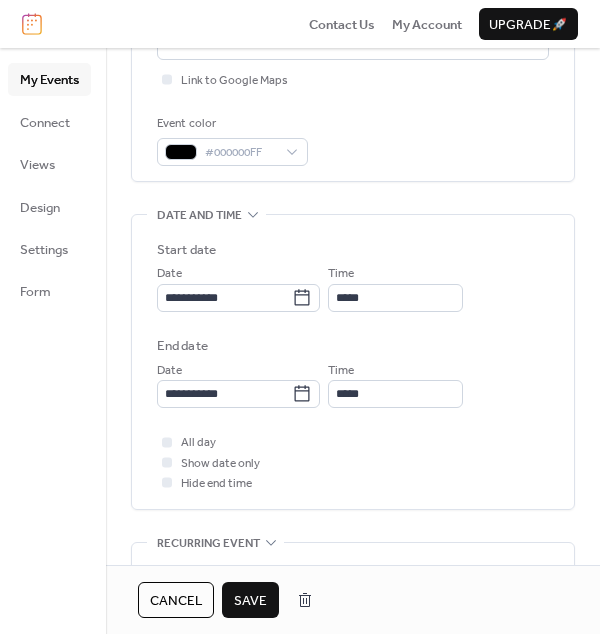 scroll, scrollTop: 528, scrollLeft: 0, axis: vertical 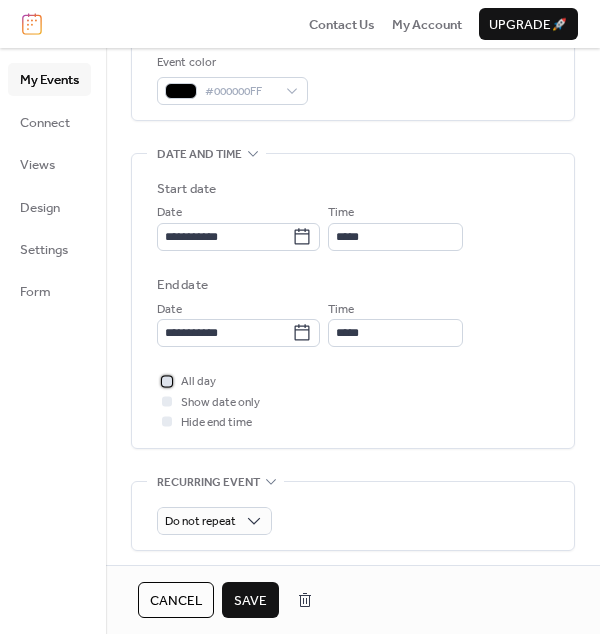 click at bounding box center [167, 381] 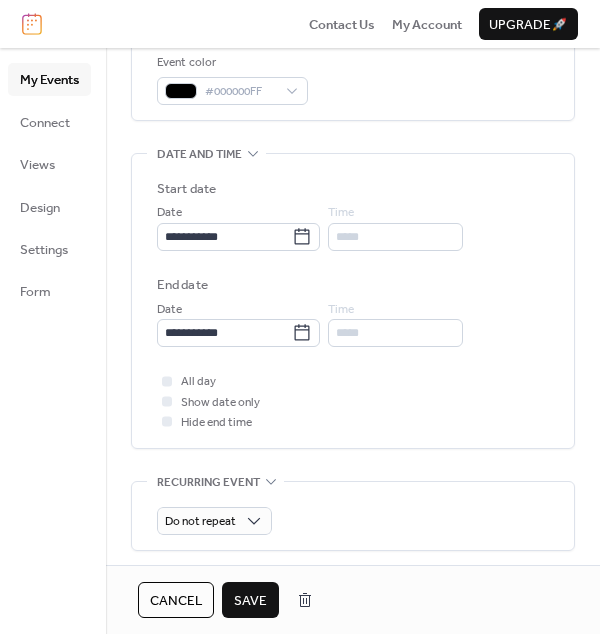 click on "Save" at bounding box center (250, 601) 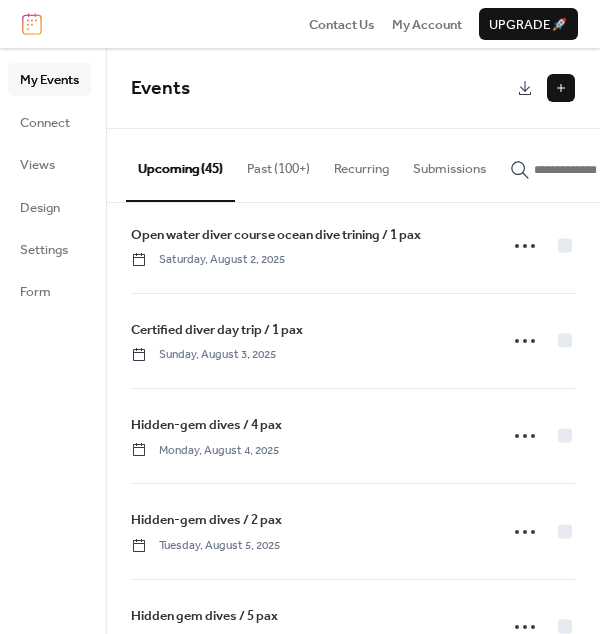 scroll, scrollTop: 338, scrollLeft: 0, axis: vertical 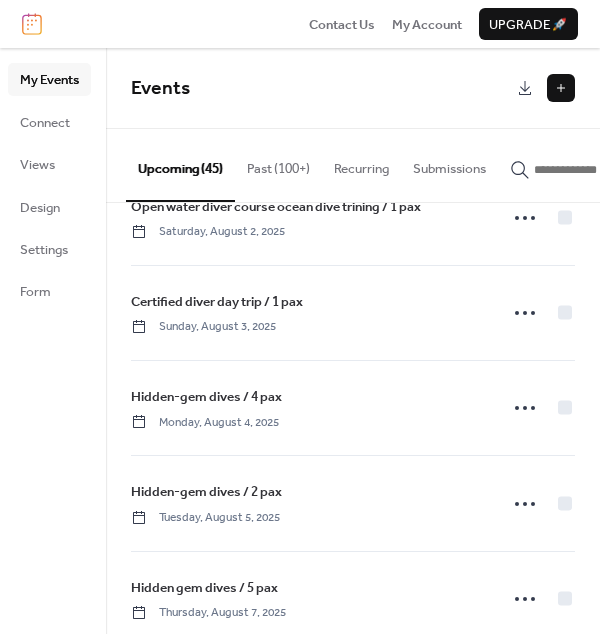 click on "Hidden-gem dives  / 4 pax" at bounding box center [206, 397] 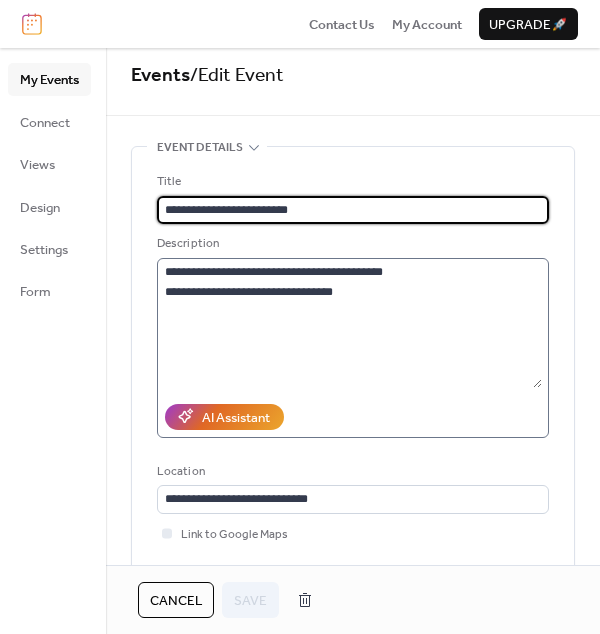 scroll, scrollTop: 17, scrollLeft: 0, axis: vertical 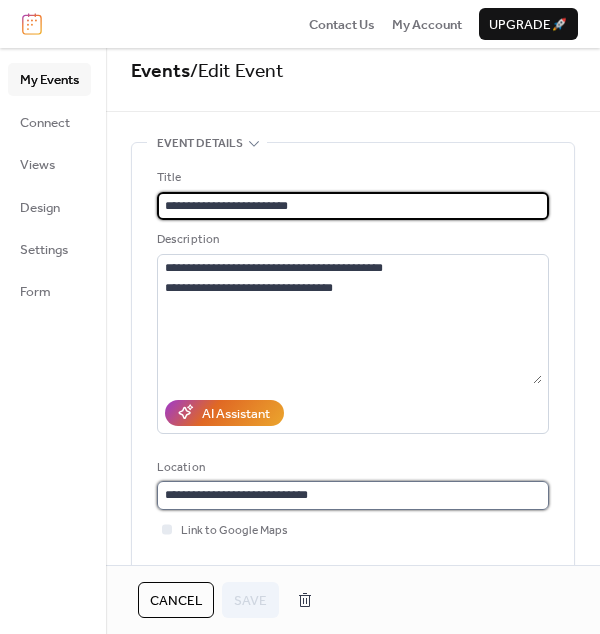 click on "**********" at bounding box center [353, 495] 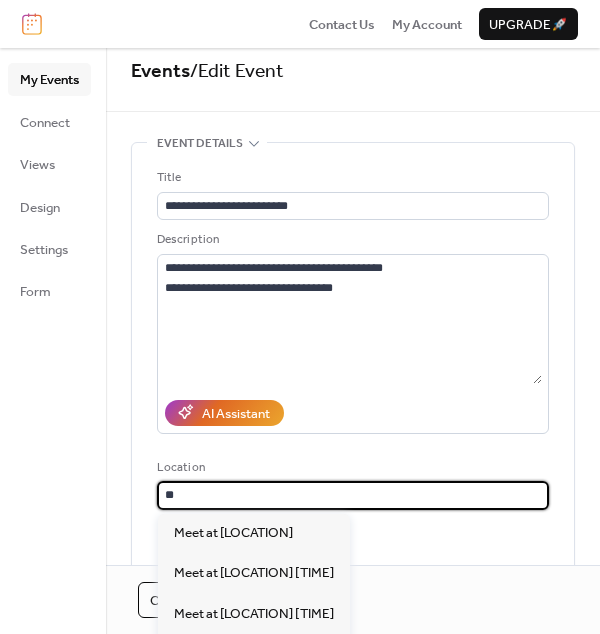 type on "*" 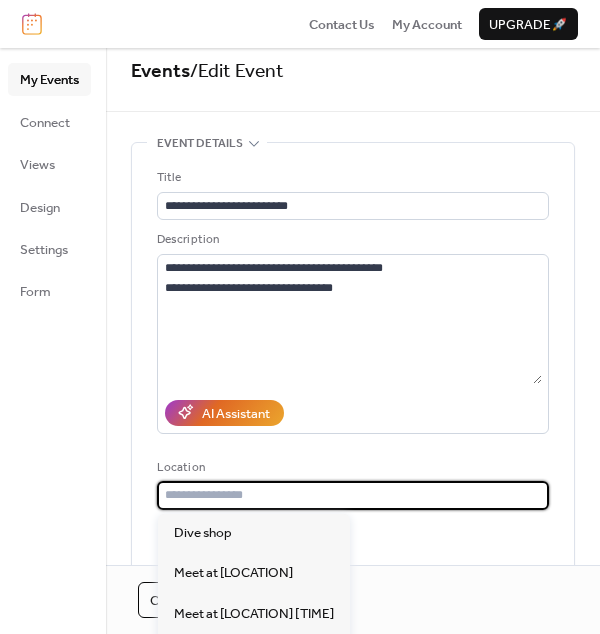 click on "**********" at bounding box center [353, 788] 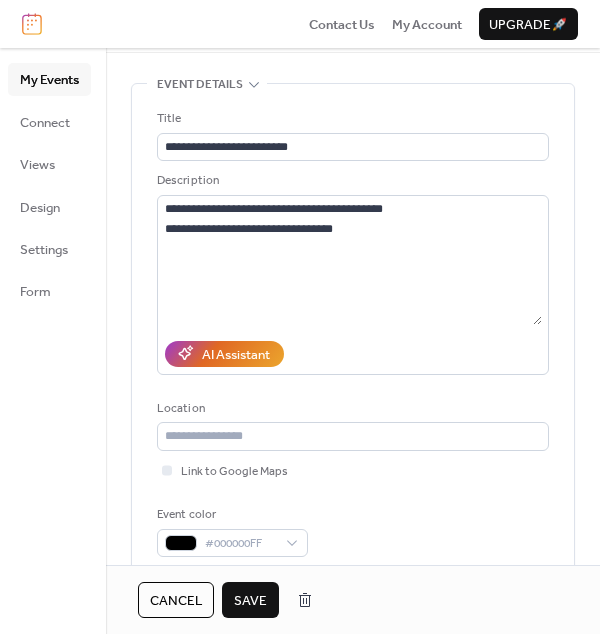 scroll, scrollTop: 88, scrollLeft: 0, axis: vertical 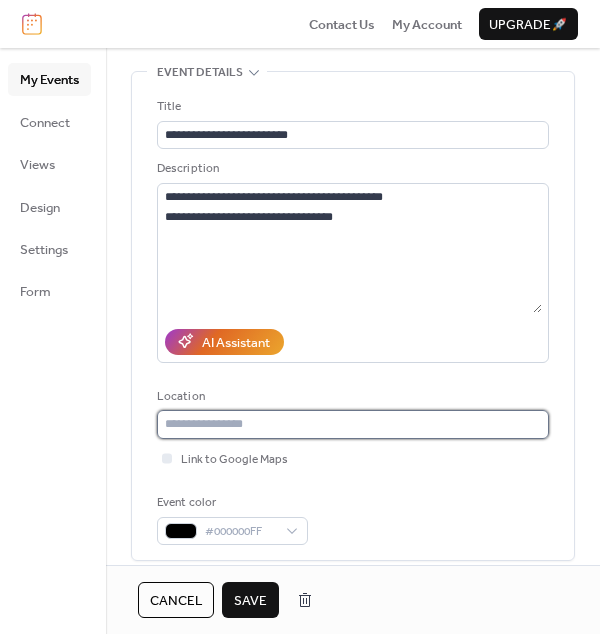click at bounding box center (353, 424) 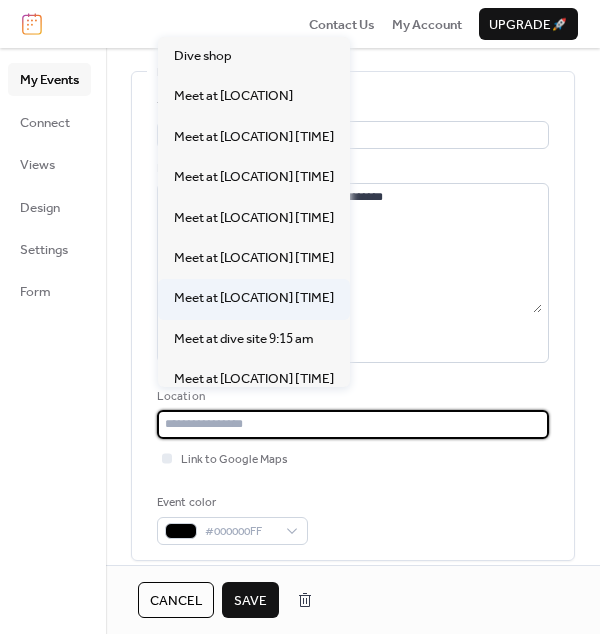 scroll, scrollTop: 22, scrollLeft: 0, axis: vertical 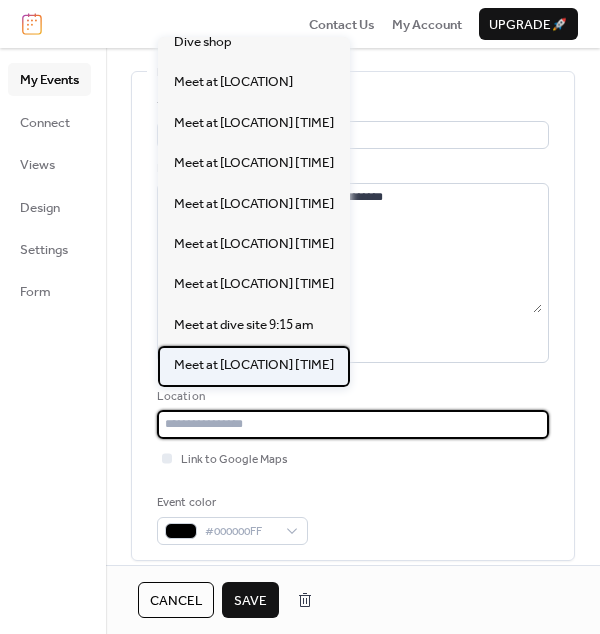 click on "Meet at [CITY] station 8:00 am" at bounding box center (254, 365) 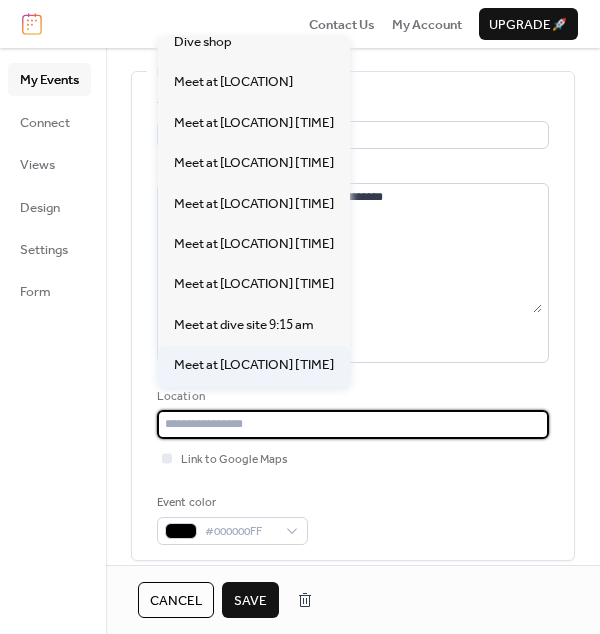 type on "**********" 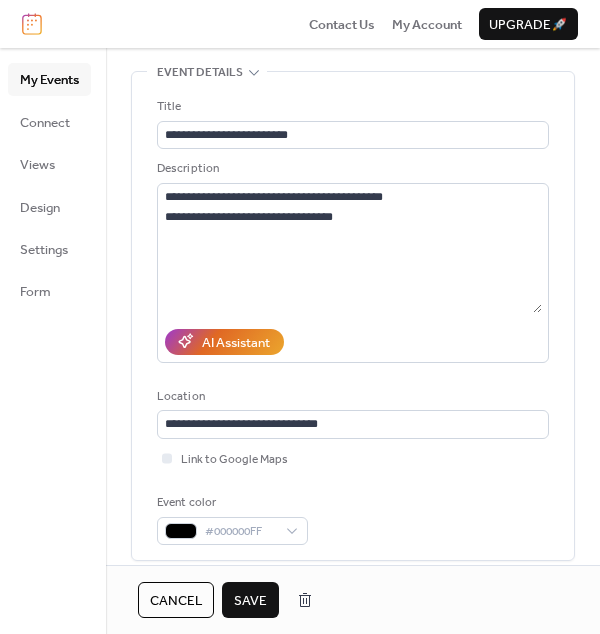 click on "**********" at bounding box center (353, 717) 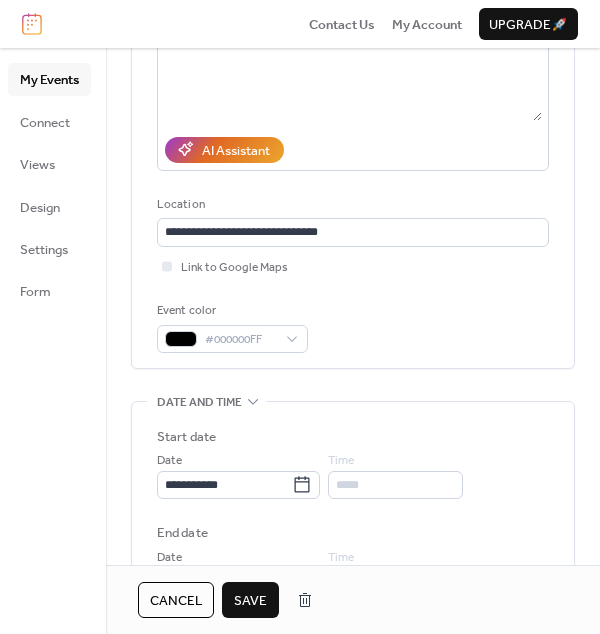 scroll, scrollTop: 285, scrollLeft: 0, axis: vertical 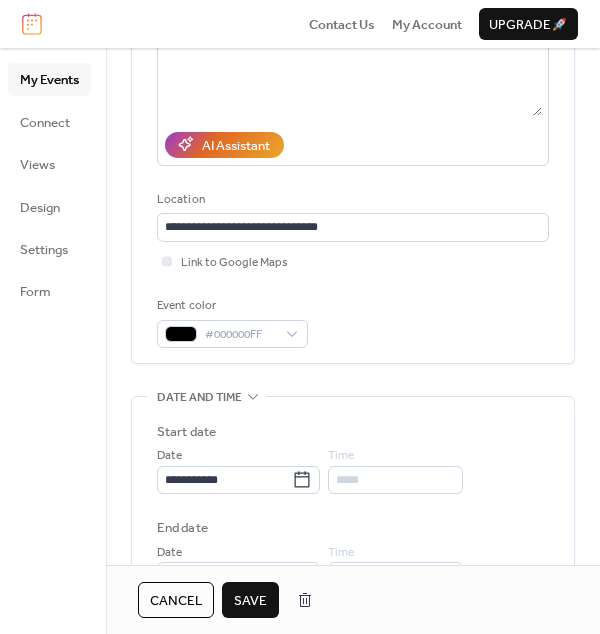 click on "Save" at bounding box center (250, 601) 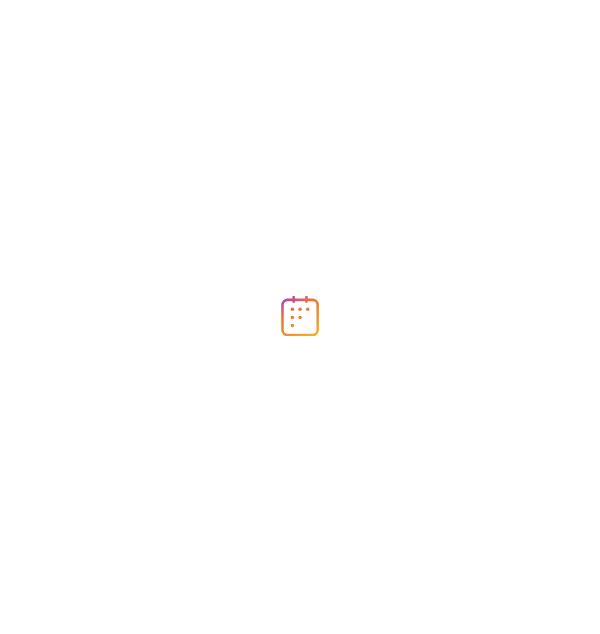 scroll, scrollTop: 0, scrollLeft: 0, axis: both 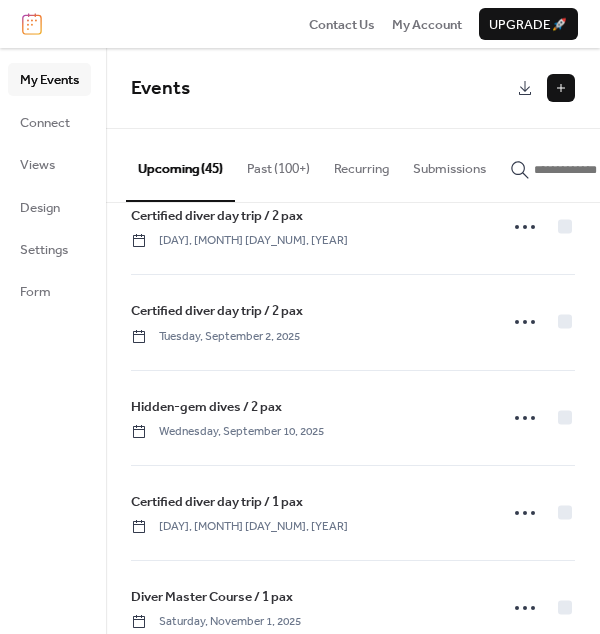 click on "Certified diver day trip / 2 pax" at bounding box center [217, 311] 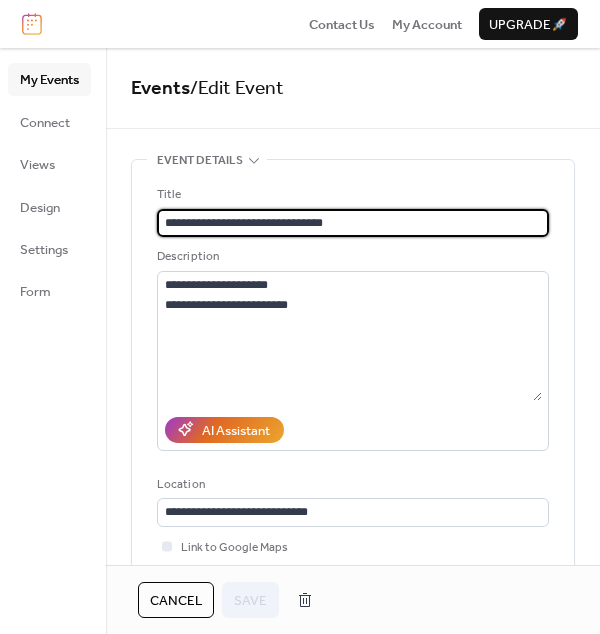 drag, startPoint x: 326, startPoint y: 220, endPoint x: 111, endPoint y: 220, distance: 215 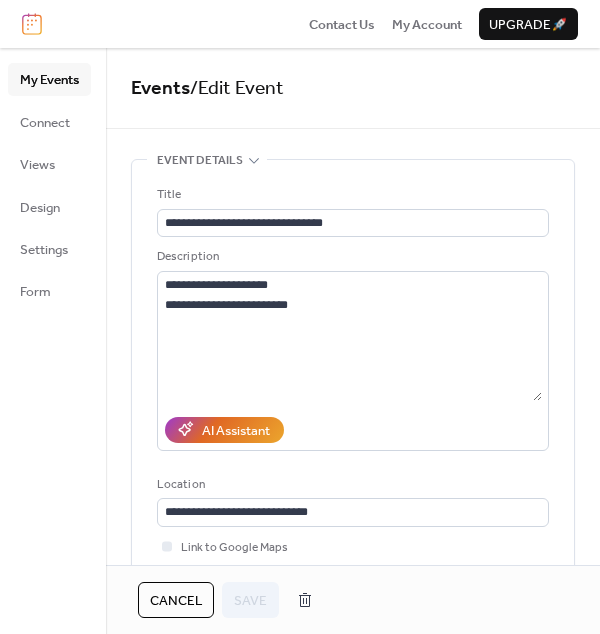 click on "Cancel" at bounding box center (176, 601) 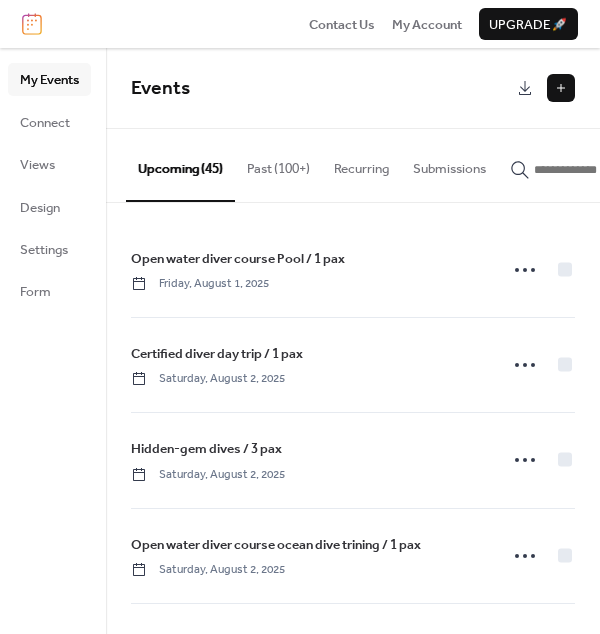 click at bounding box center [561, 88] 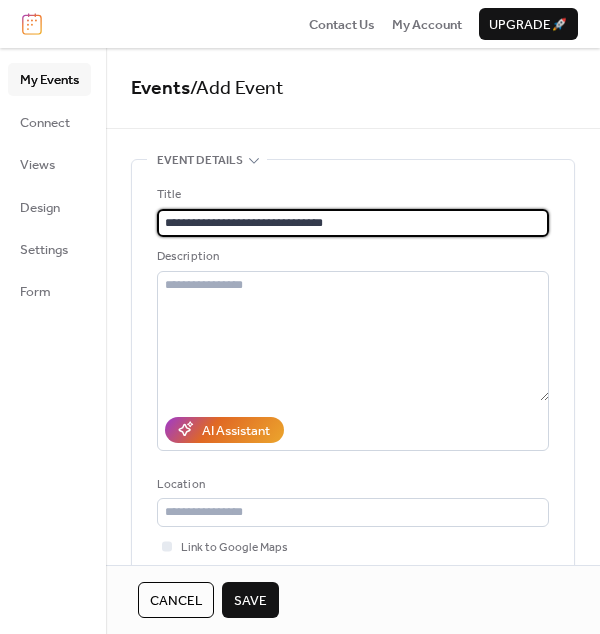 drag, startPoint x: 289, startPoint y: 217, endPoint x: 300, endPoint y: 240, distance: 25.495098 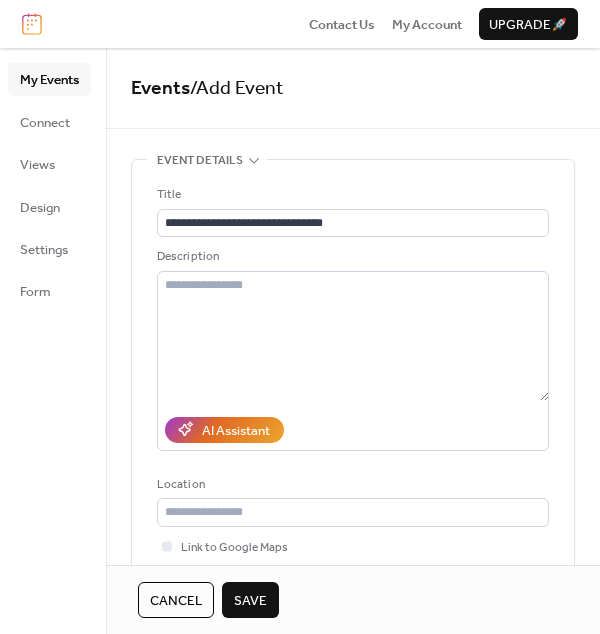 drag, startPoint x: 125, startPoint y: 334, endPoint x: 125, endPoint y: 345, distance: 11 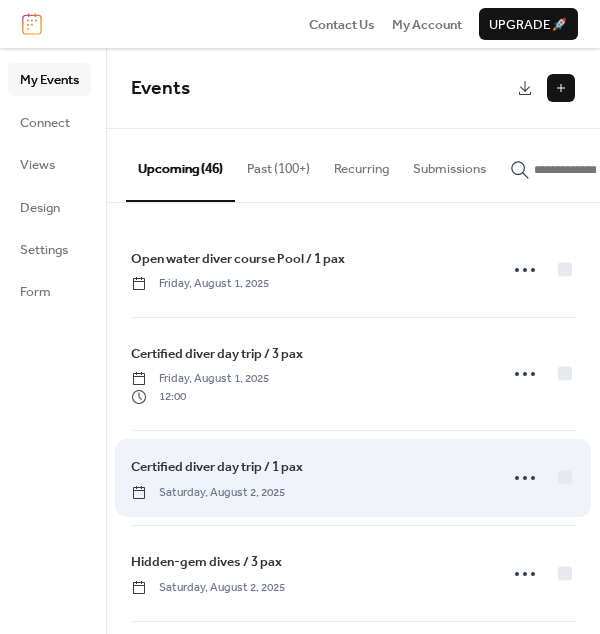 click on "Certified diver day trip / 1 pax" at bounding box center [217, 467] 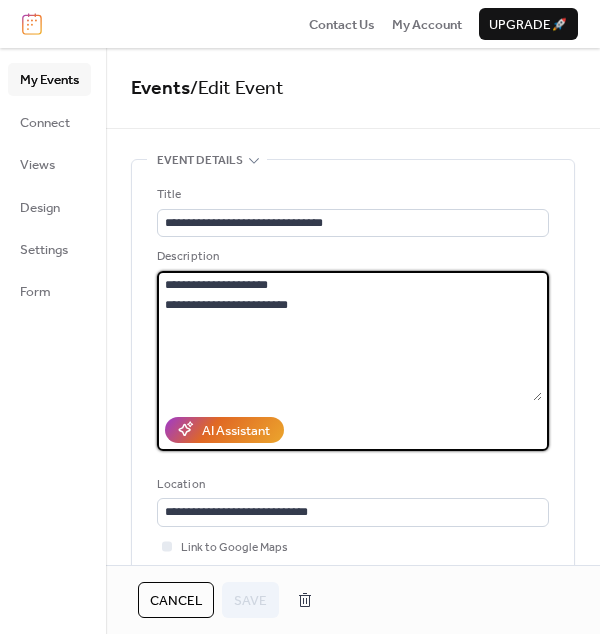 drag, startPoint x: 307, startPoint y: 305, endPoint x: 159, endPoint y: 302, distance: 148.0304 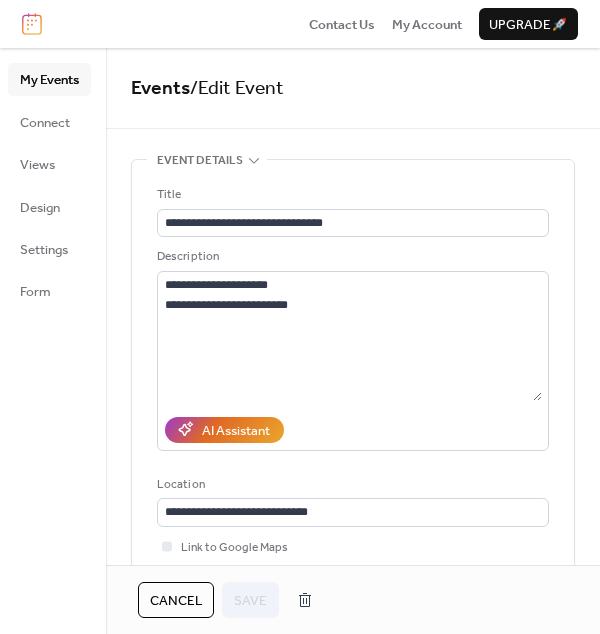 click on "Cancel" at bounding box center (176, 601) 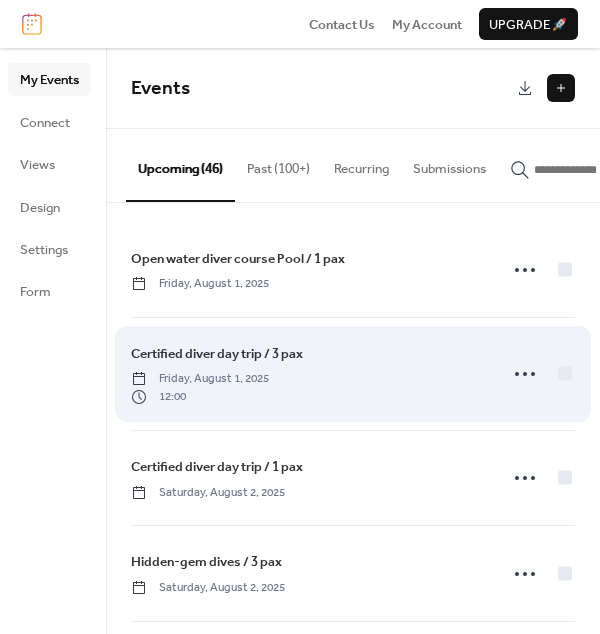 click on "Certified diver day trip / 3 pax" at bounding box center (217, 354) 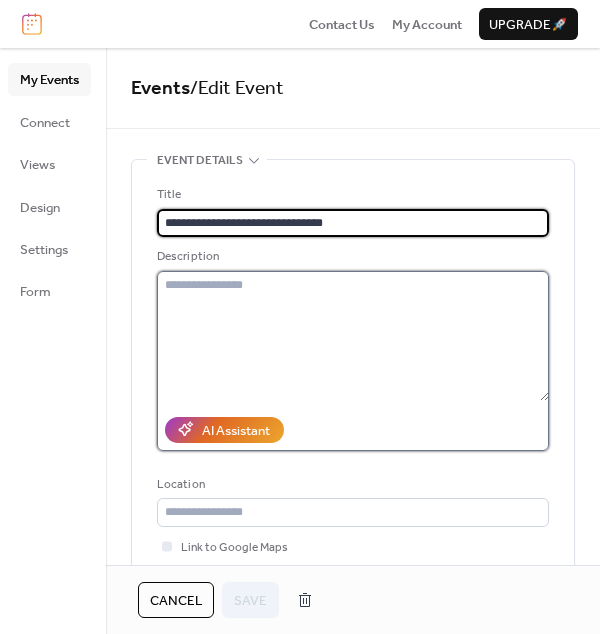 click at bounding box center (353, 336) 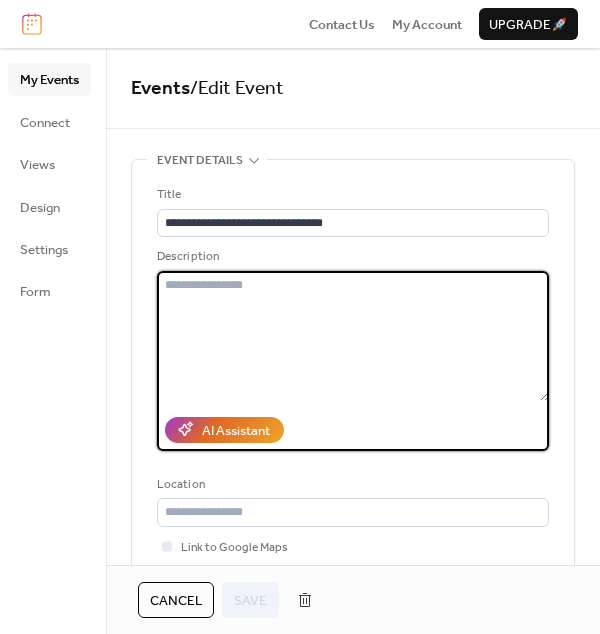 paste on "**********" 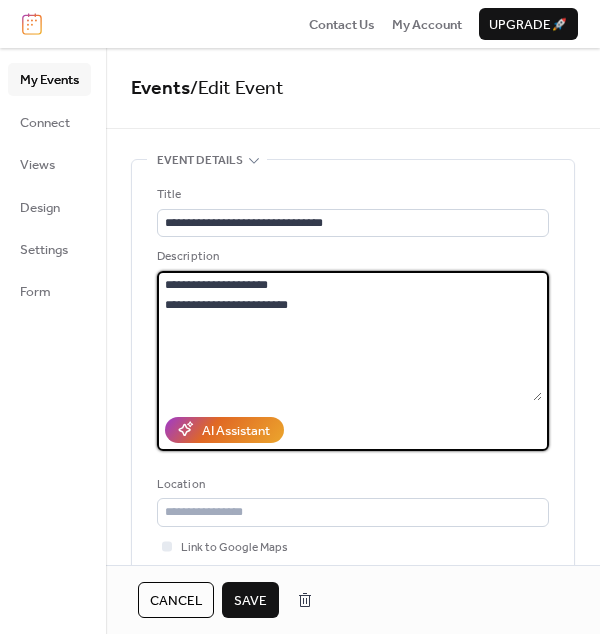 type on "**********" 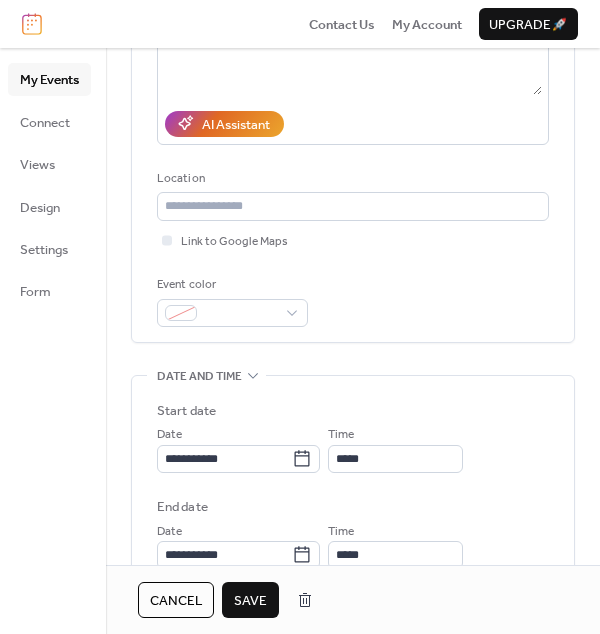 scroll, scrollTop: 327, scrollLeft: 0, axis: vertical 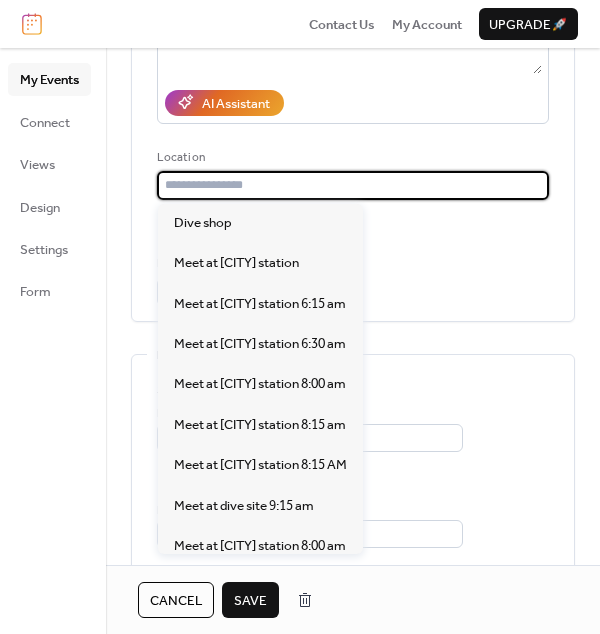 click at bounding box center (353, 185) 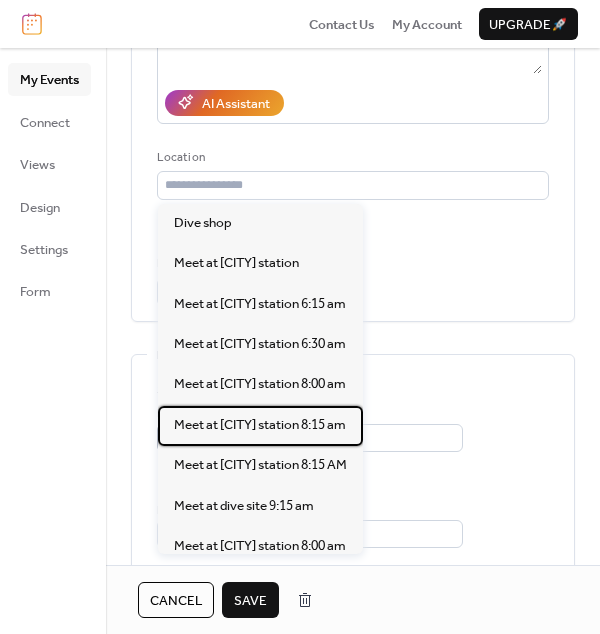 click on "Meet at [CITY] station 8:15 am" at bounding box center (260, 425) 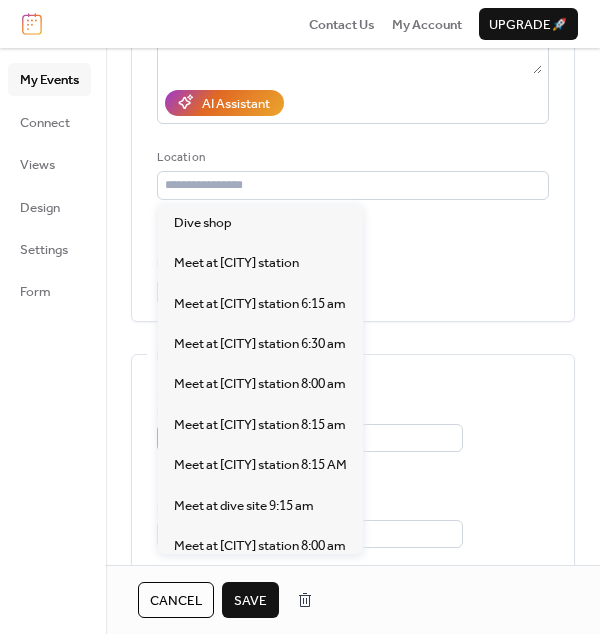type on "**********" 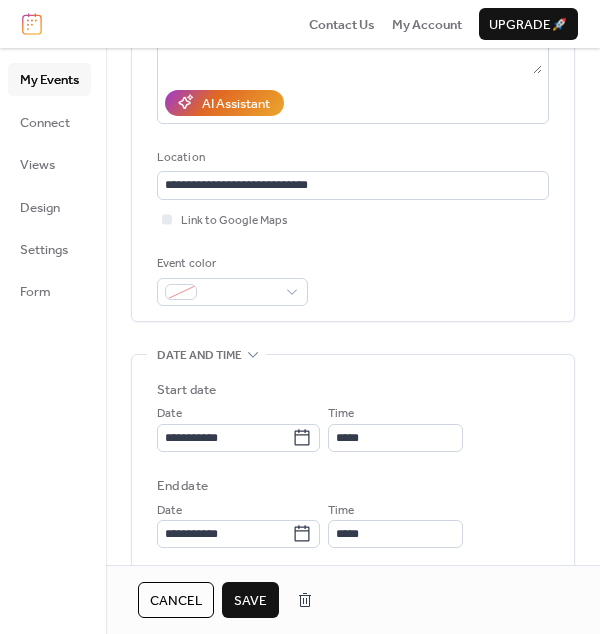 click on "**********" at bounding box center (353, 478) 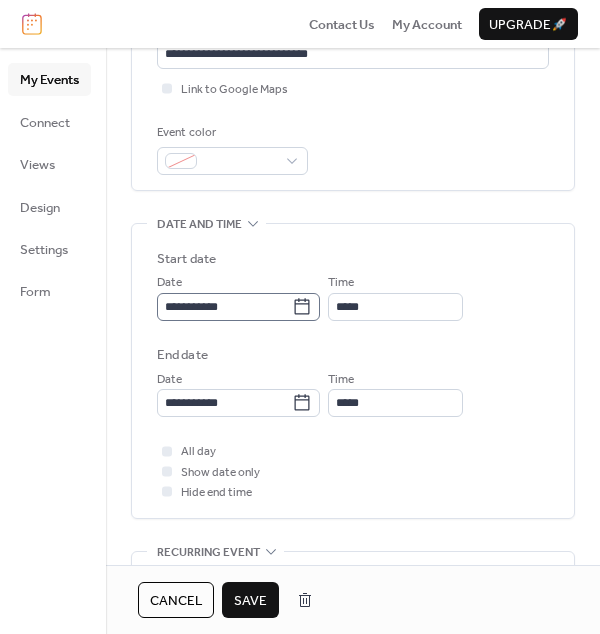 scroll, scrollTop: 463, scrollLeft: 0, axis: vertical 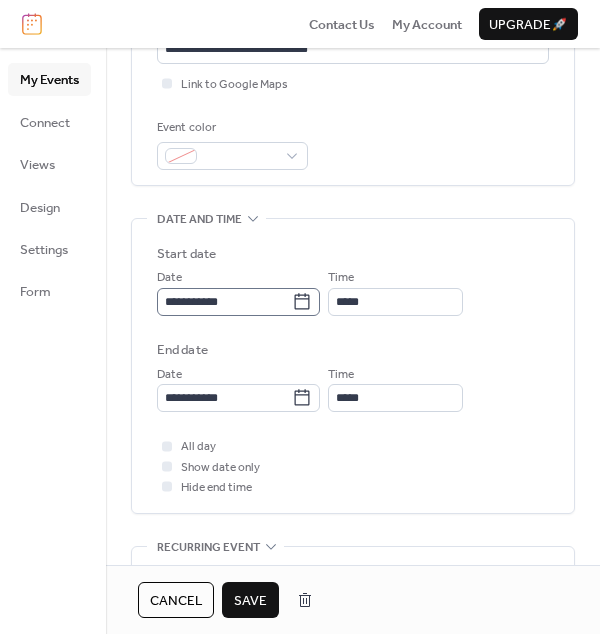 click 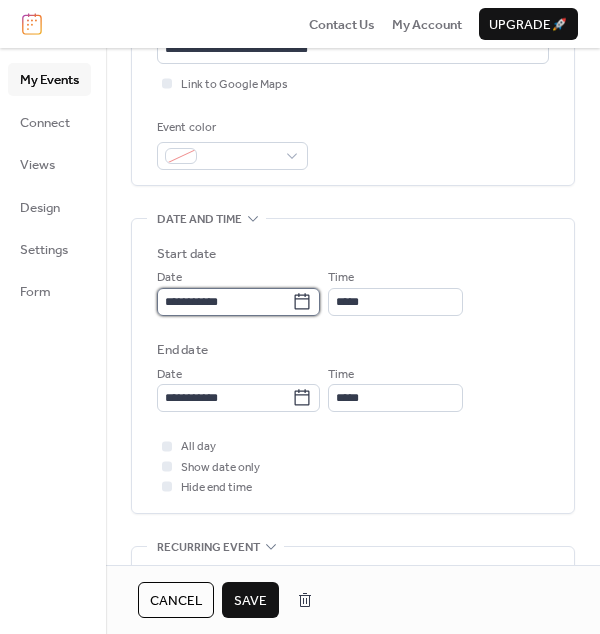 click on "**********" at bounding box center (224, 302) 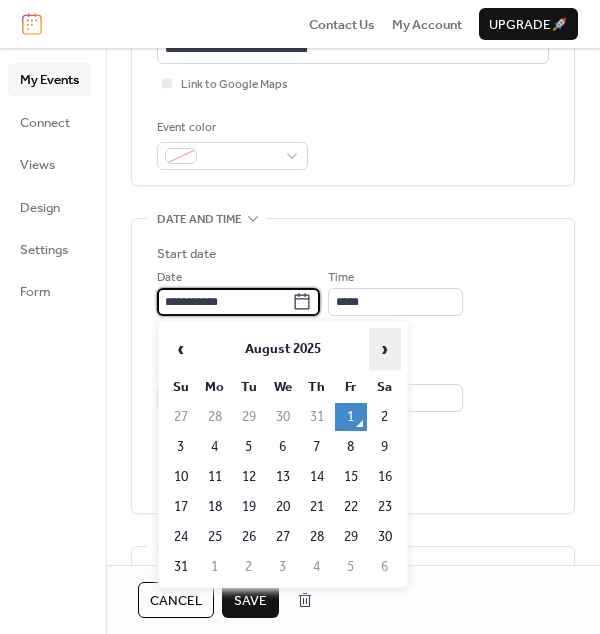 click on "›" at bounding box center (385, 349) 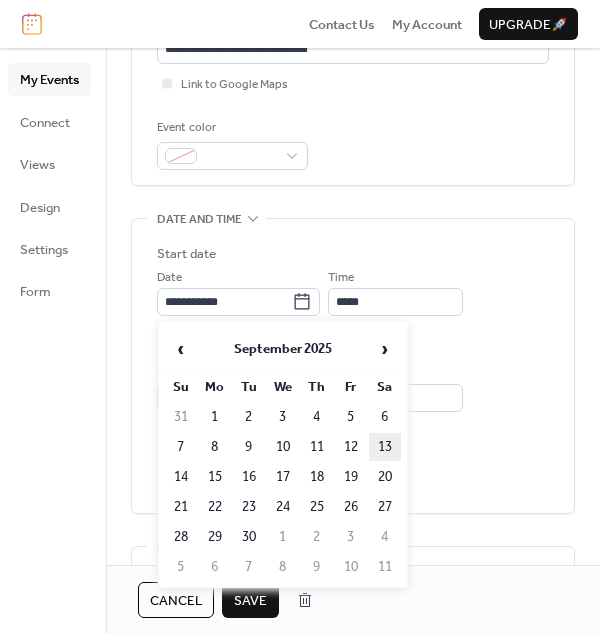 click on "13" at bounding box center [385, 447] 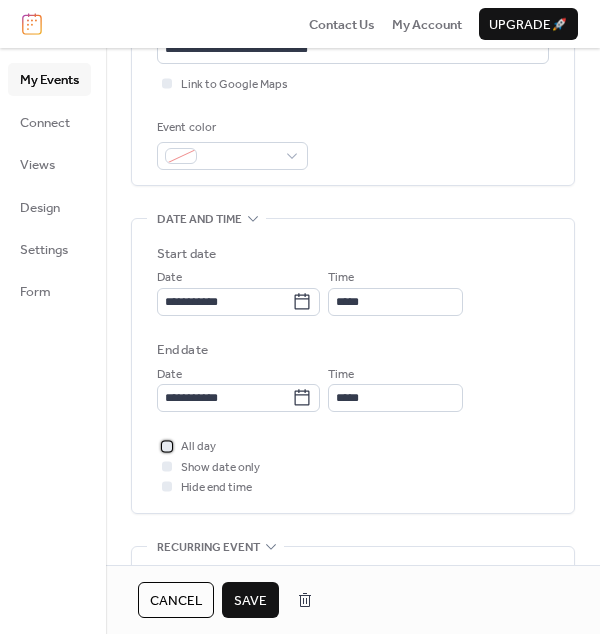 drag, startPoint x: 167, startPoint y: 445, endPoint x: 148, endPoint y: 456, distance: 21.954498 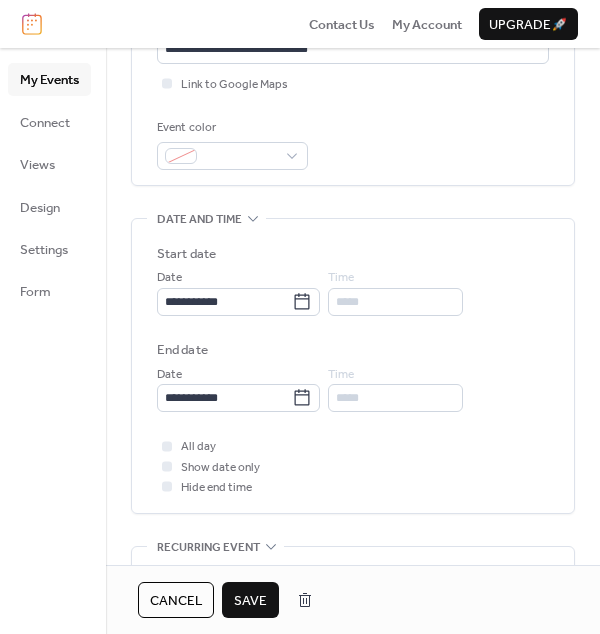 drag, startPoint x: 133, startPoint y: 453, endPoint x: 148, endPoint y: 506, distance: 55.081757 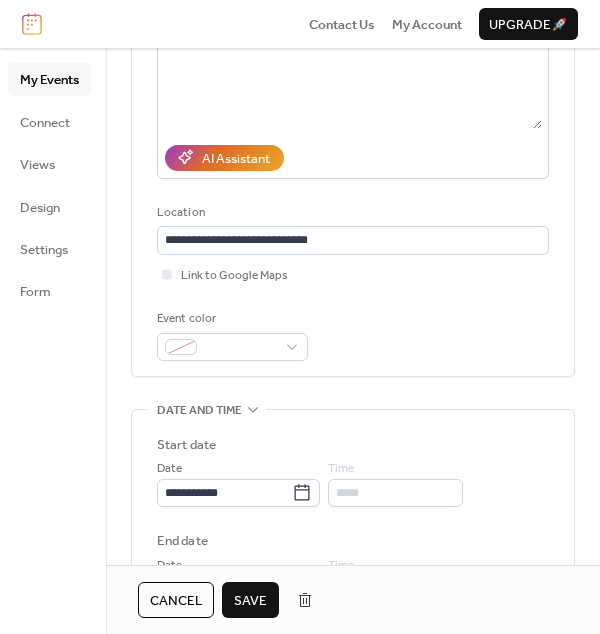 scroll, scrollTop: 270, scrollLeft: 0, axis: vertical 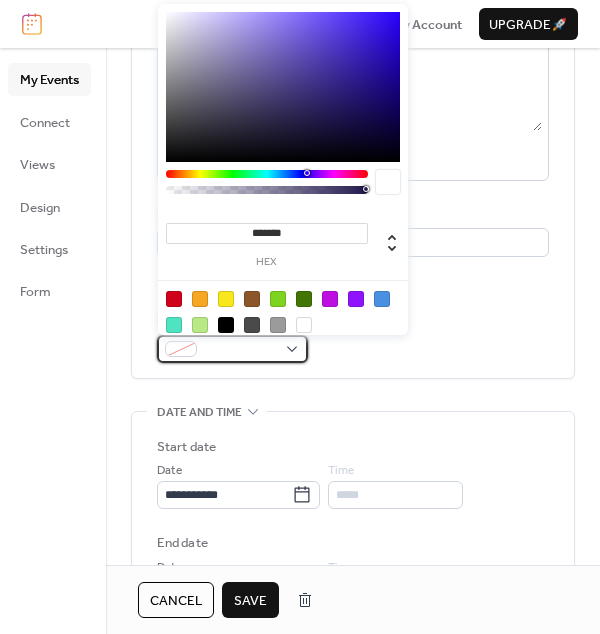 click at bounding box center [240, 350] 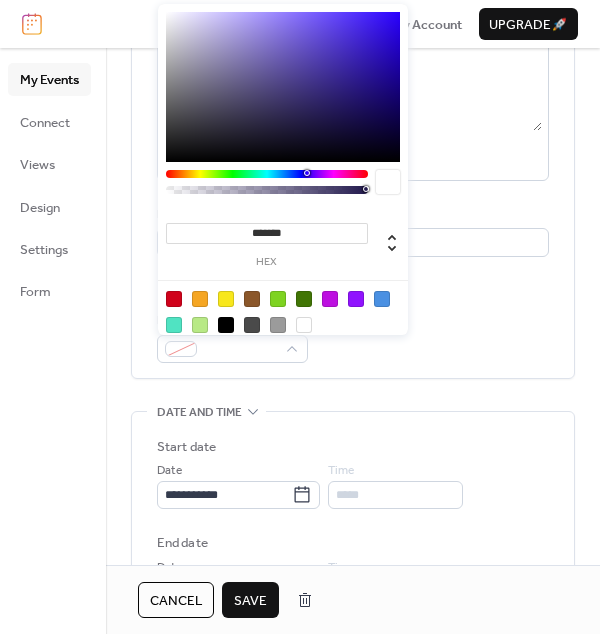 click at bounding box center [226, 325] 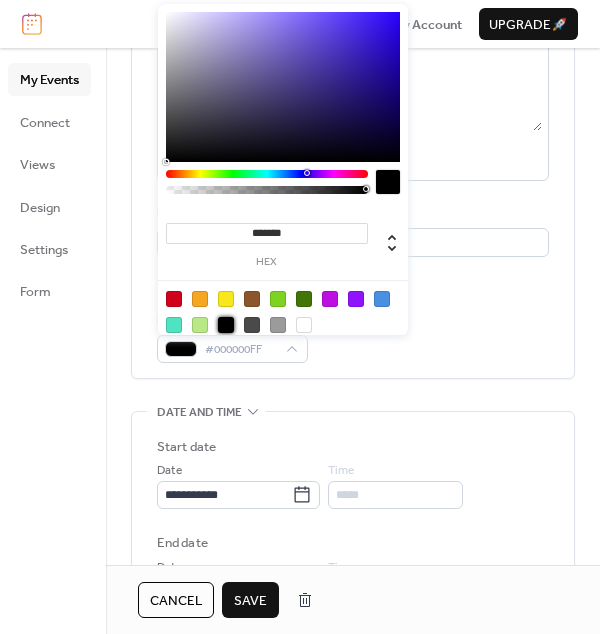 click on "**********" at bounding box center (353, 535) 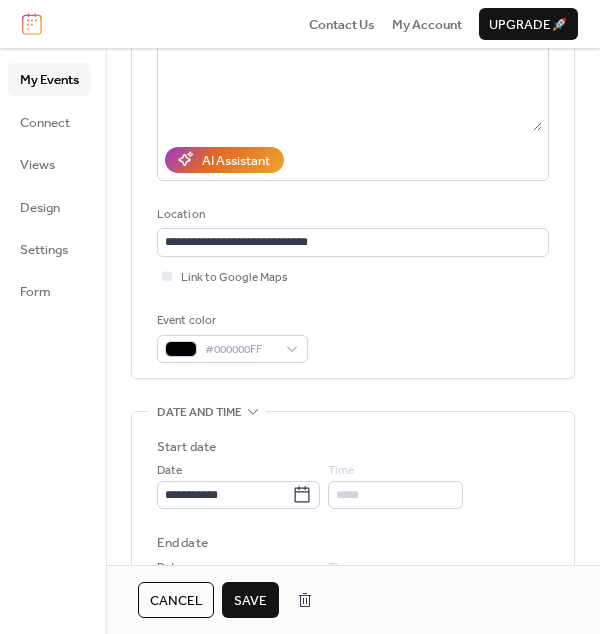 scroll, scrollTop: 284, scrollLeft: 0, axis: vertical 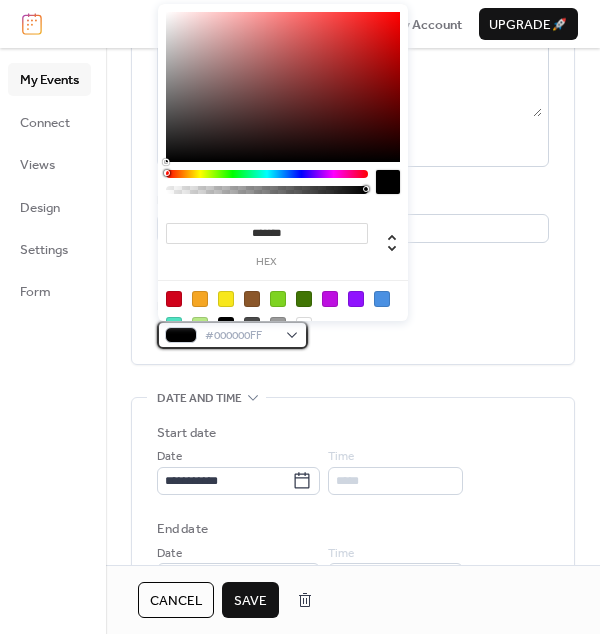 click on "#000000FF" at bounding box center [240, 336] 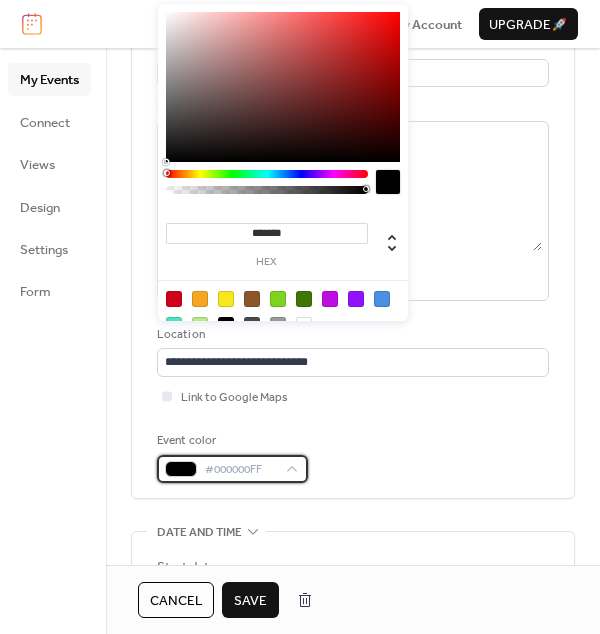 scroll, scrollTop: 140, scrollLeft: 0, axis: vertical 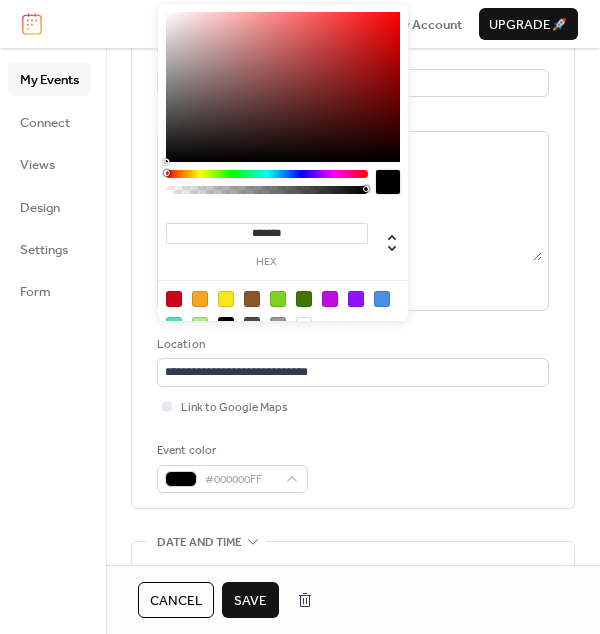 click on "**********" at bounding box center [353, 665] 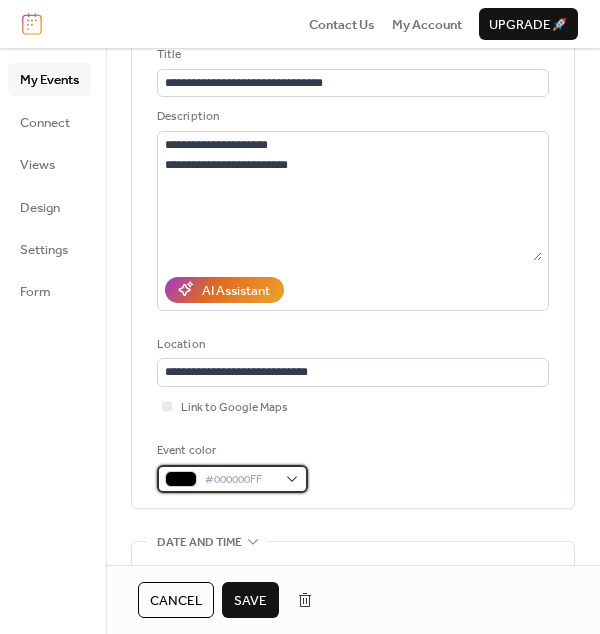 click on "#000000FF" at bounding box center [240, 480] 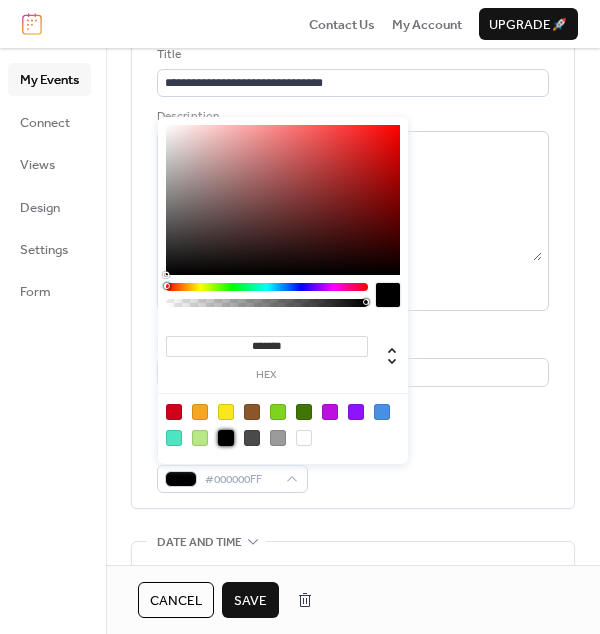 drag, startPoint x: 225, startPoint y: 439, endPoint x: 211, endPoint y: 450, distance: 17.804493 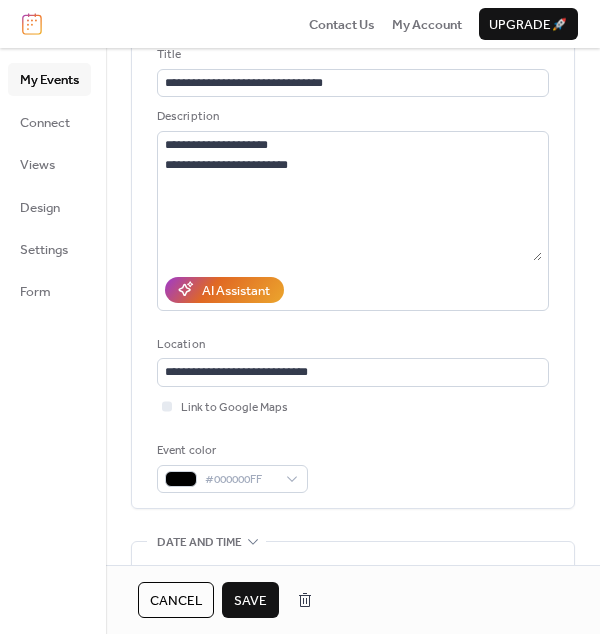 click on "Save" at bounding box center (250, 601) 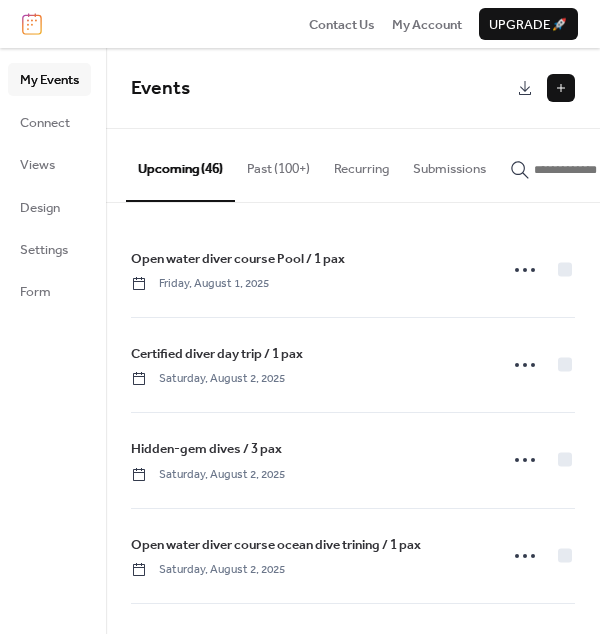 click at bounding box center (561, 88) 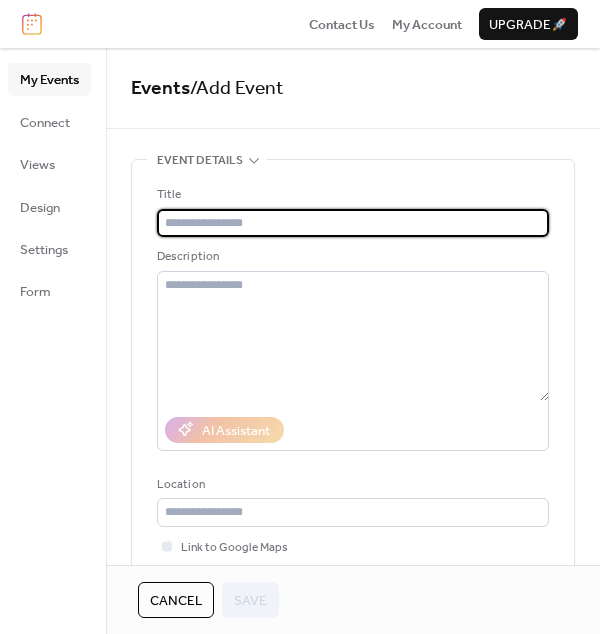 type on "**********" 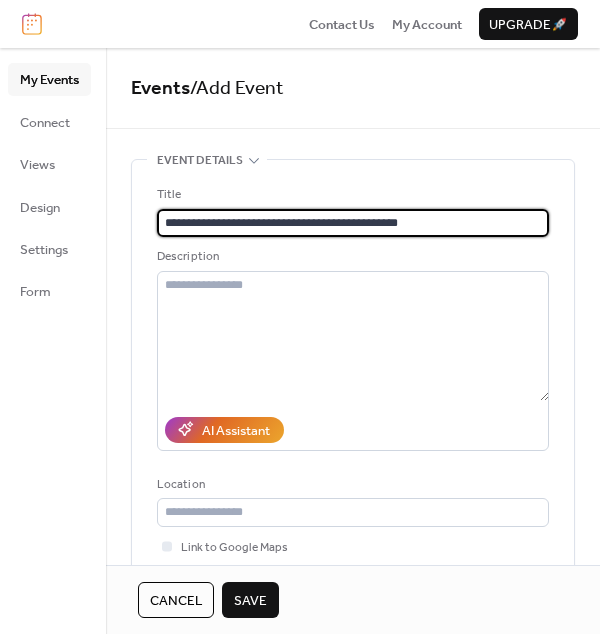 drag, startPoint x: 432, startPoint y: 221, endPoint x: 101, endPoint y: 214, distance: 331.074 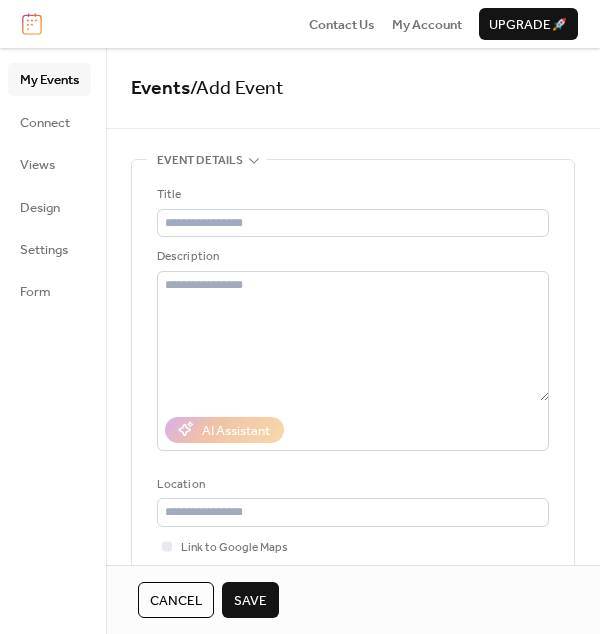 click on "Cancel" at bounding box center (176, 601) 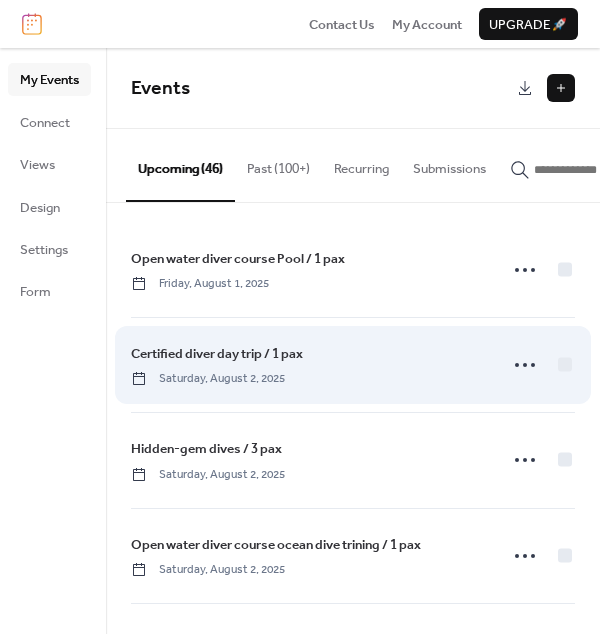 click on "Certified diver day trip / 1 pax" at bounding box center [217, 354] 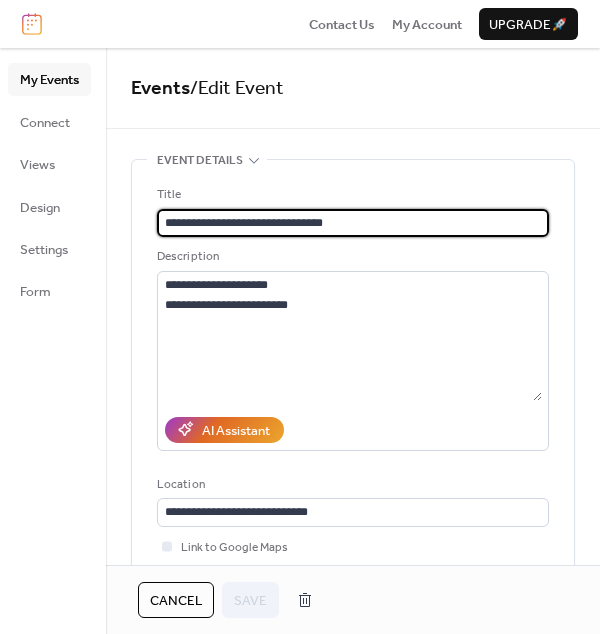 drag, startPoint x: 329, startPoint y: 220, endPoint x: 155, endPoint y: 211, distance: 174.2326 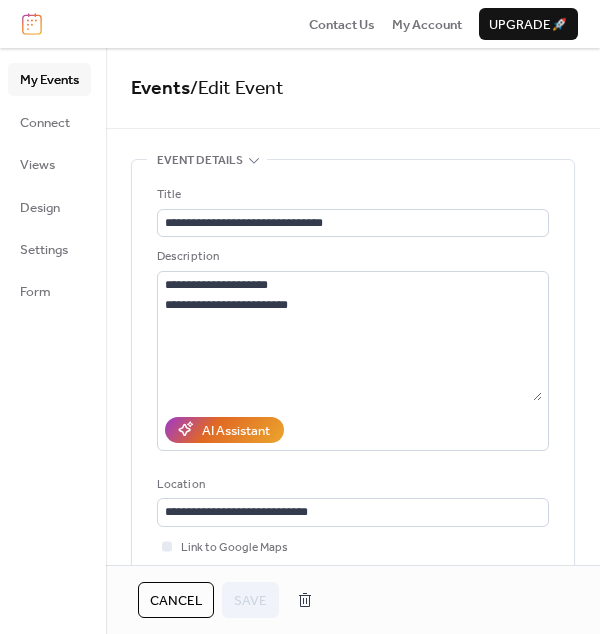 click on "Cancel" at bounding box center [176, 601] 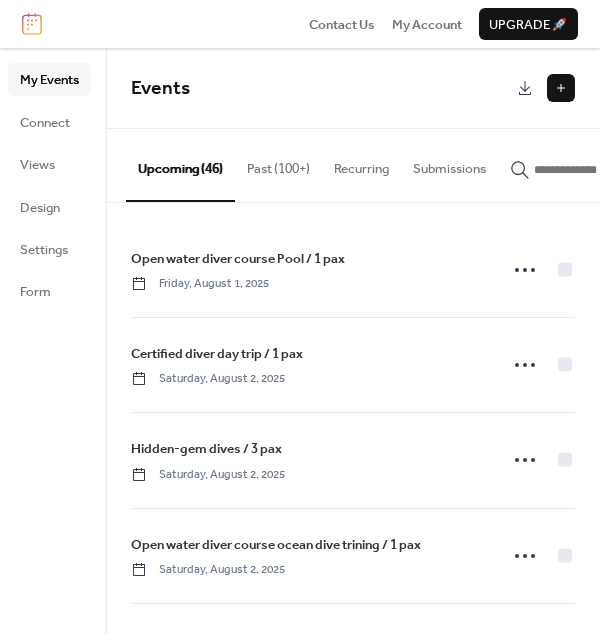 click at bounding box center [561, 88] 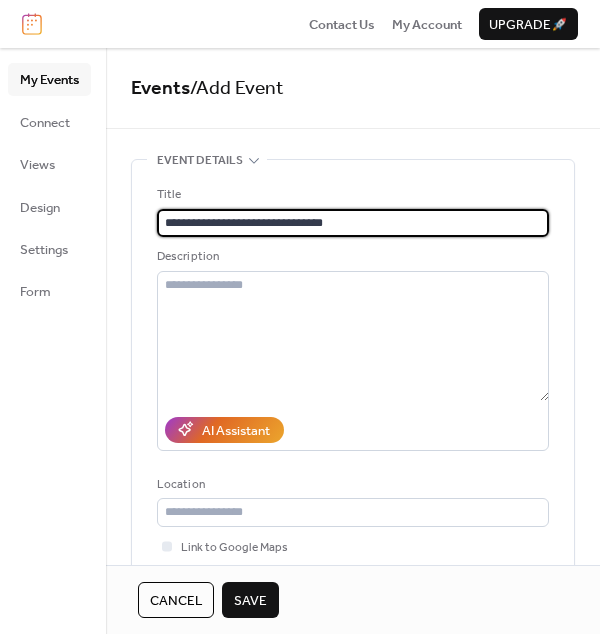 type on "**********" 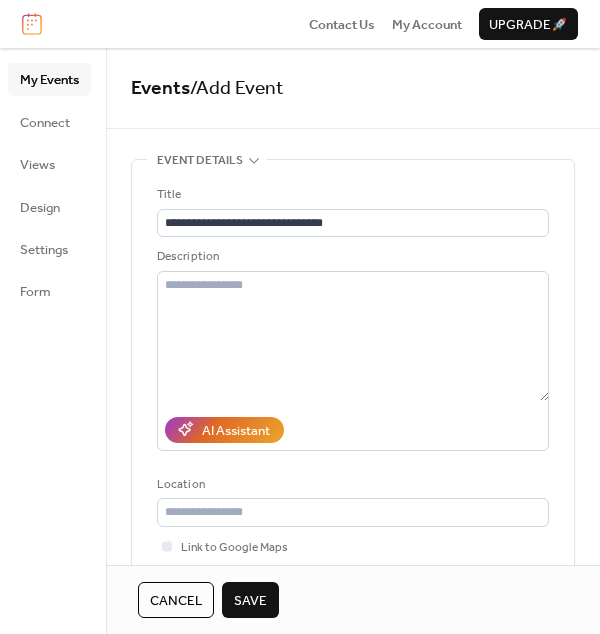 click on "Save" at bounding box center [250, 601] 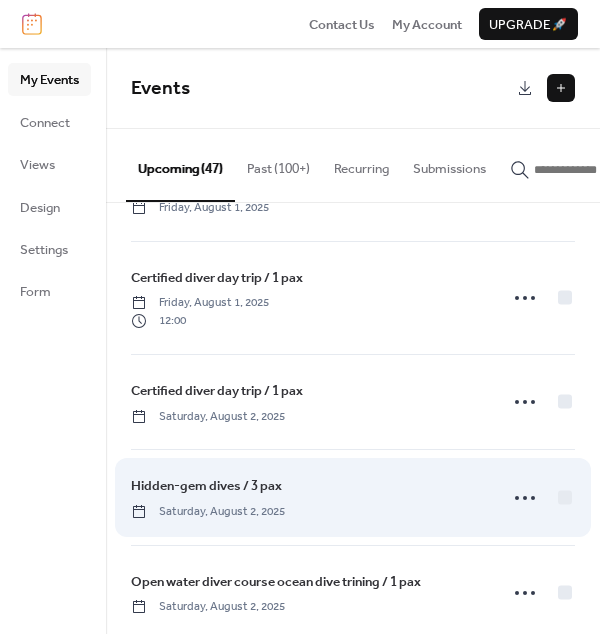 scroll, scrollTop: 74, scrollLeft: 0, axis: vertical 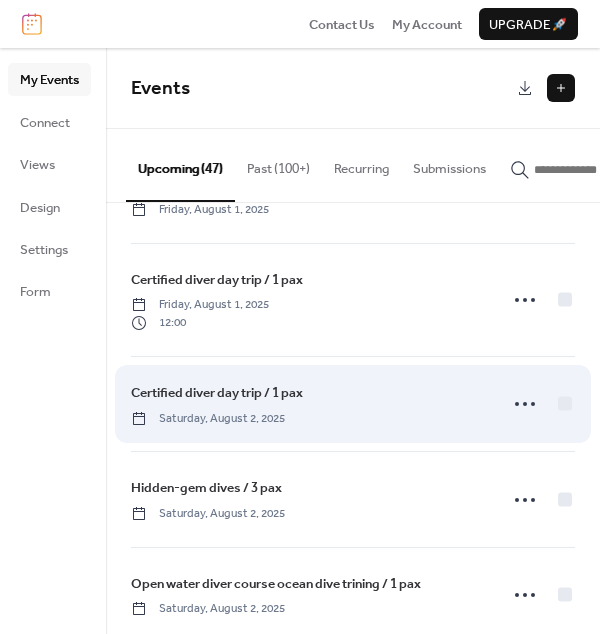 click on "Certified diver day trip / 1 pax" at bounding box center (217, 393) 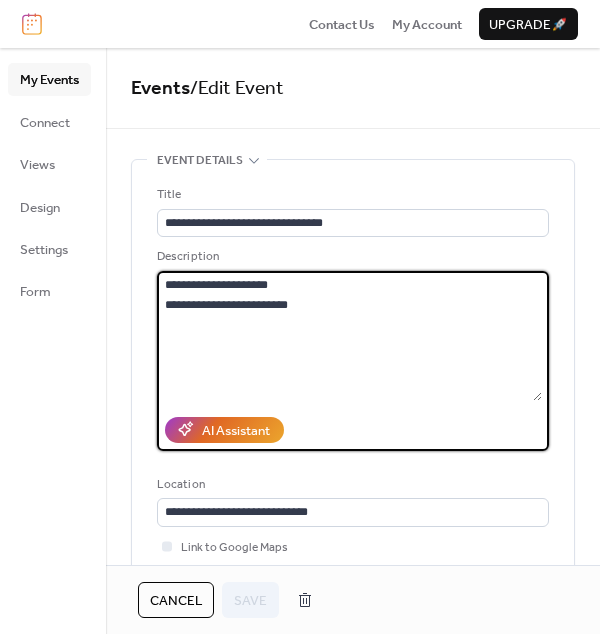drag, startPoint x: 247, startPoint y: 305, endPoint x: 153, endPoint y: 292, distance: 94.89468 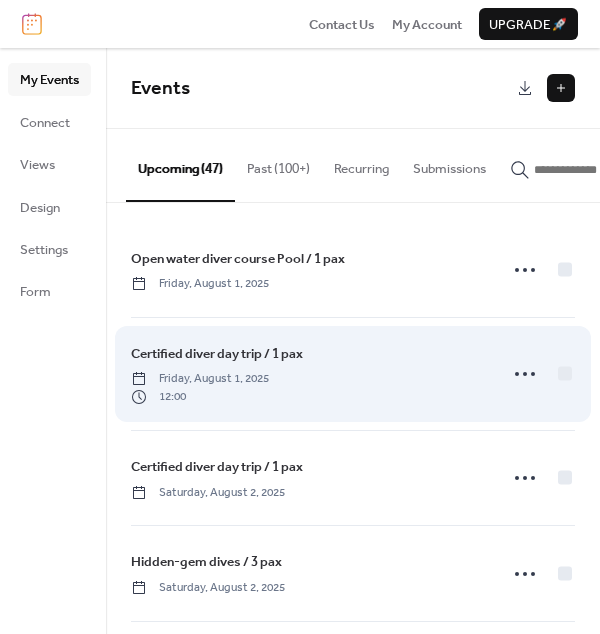 click on "Certified diver day trip / 1 pax" at bounding box center (217, 354) 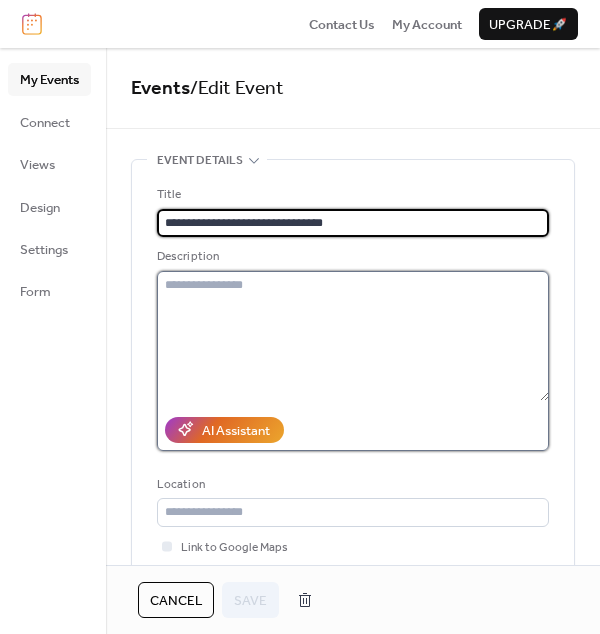 click at bounding box center [353, 336] 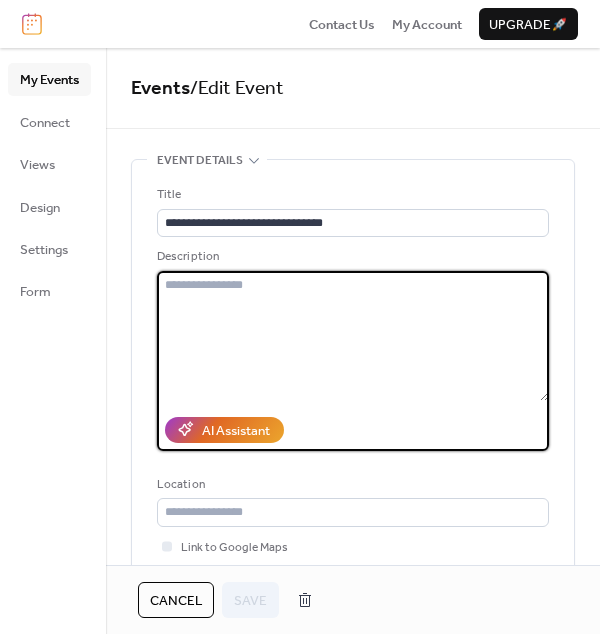 paste on "**********" 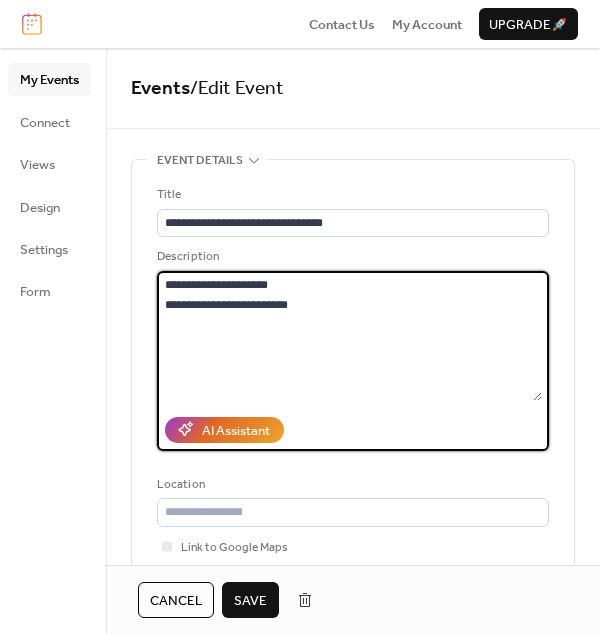 type on "**********" 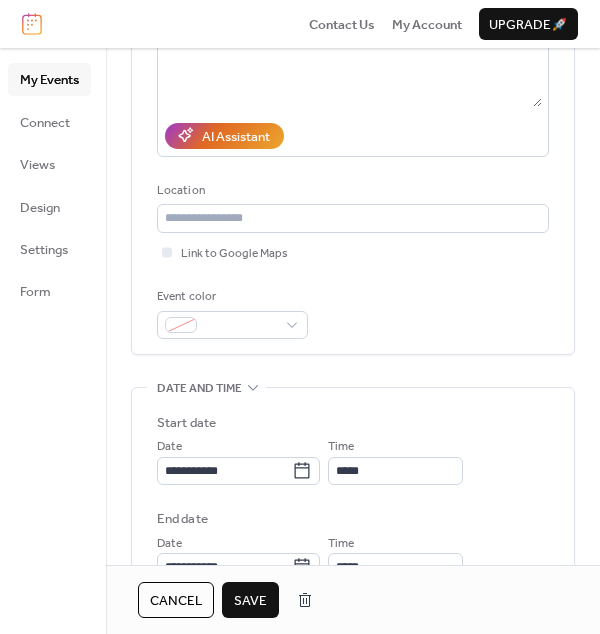 scroll, scrollTop: 297, scrollLeft: 0, axis: vertical 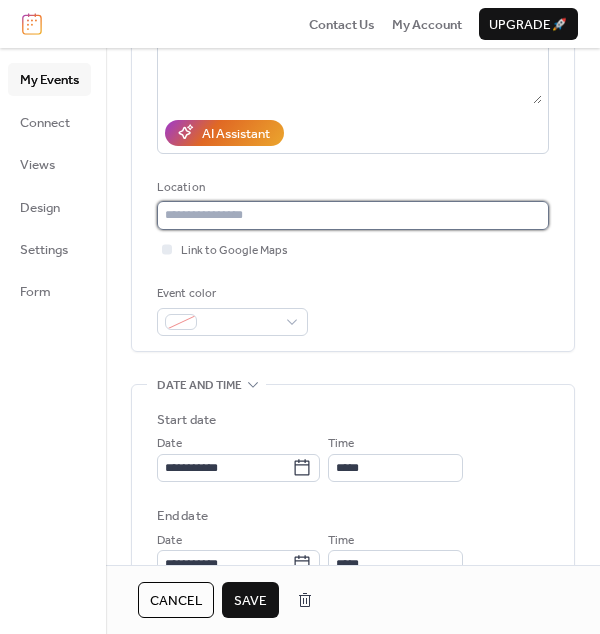 click at bounding box center [353, 215] 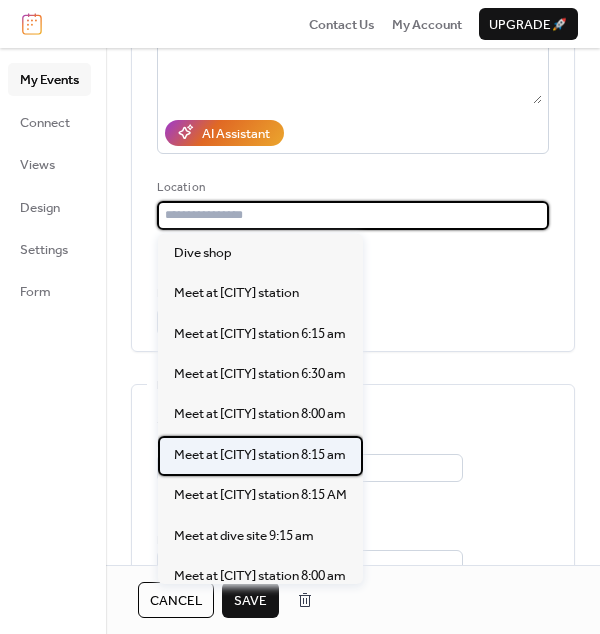 click on "Meet at [CITY] station 8:15 am" at bounding box center (260, 455) 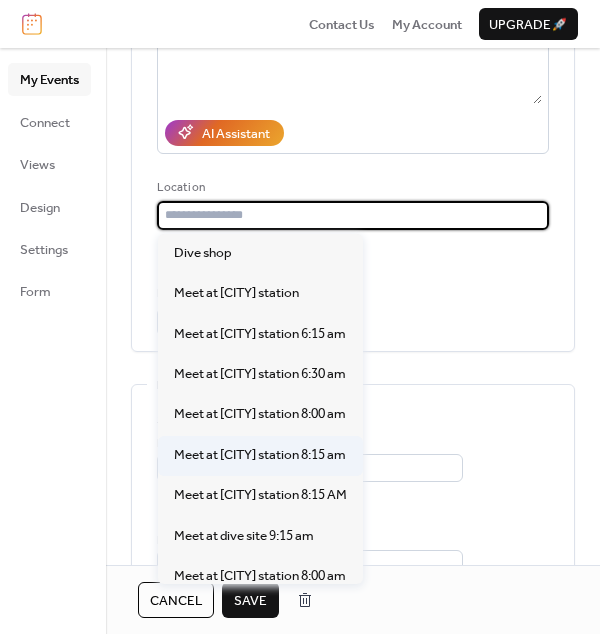 type on "**********" 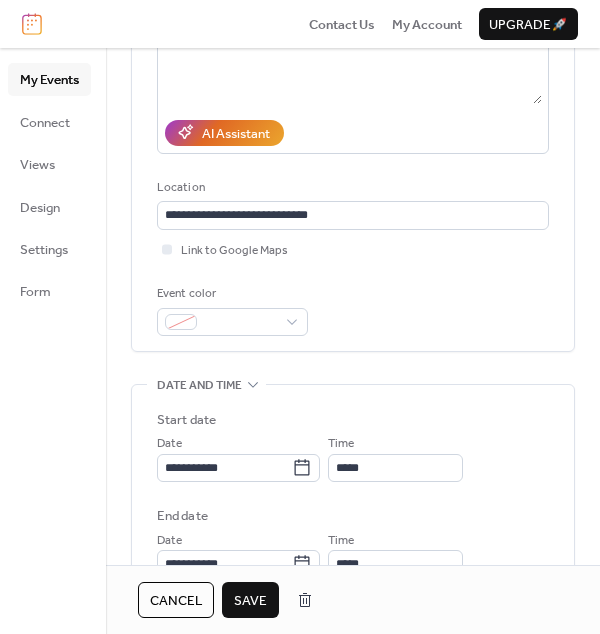 click on "**********" at bounding box center (353, 532) 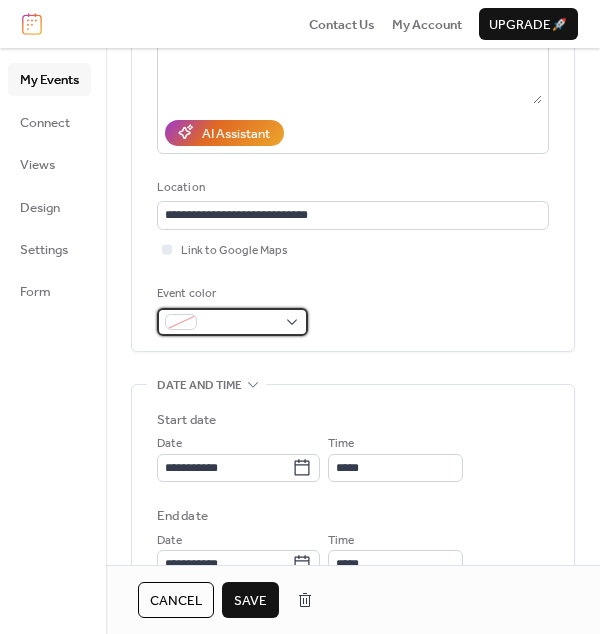 click at bounding box center (240, 323) 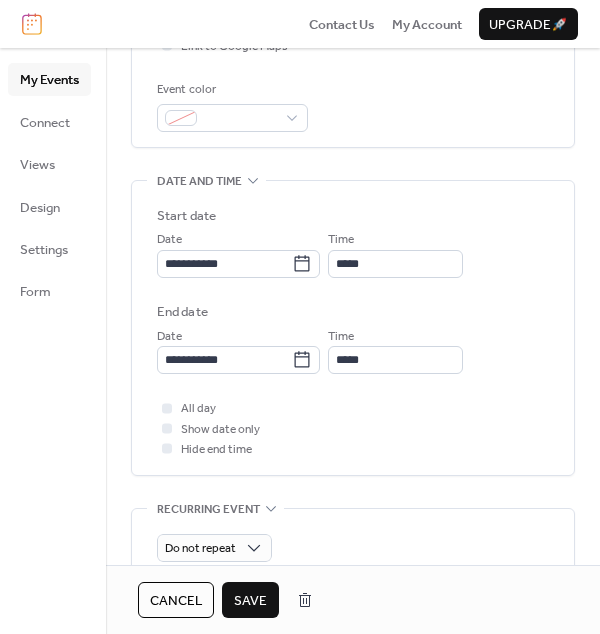 click on "**********" at bounding box center [353, 328] 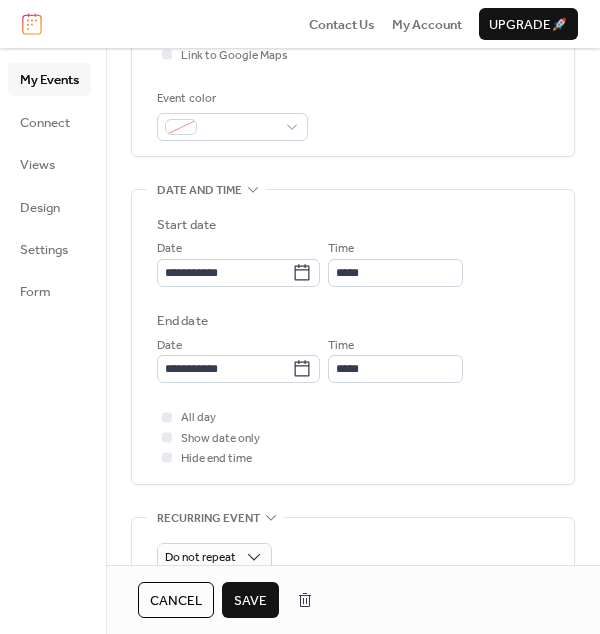 scroll, scrollTop: 491, scrollLeft: 0, axis: vertical 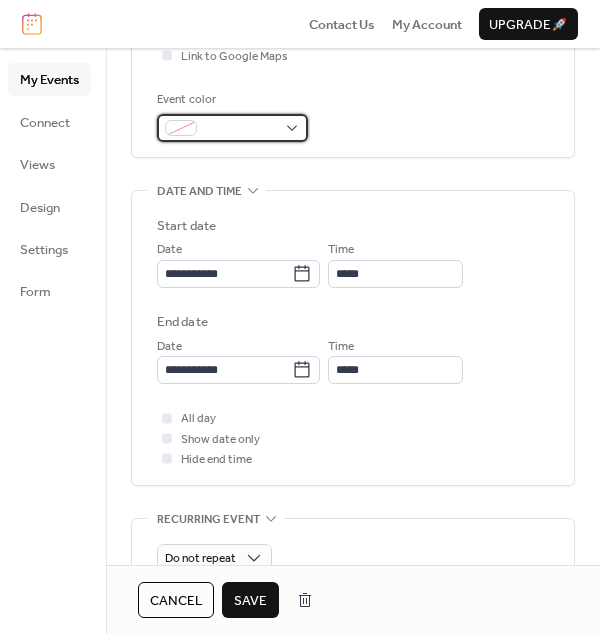 click at bounding box center (240, 129) 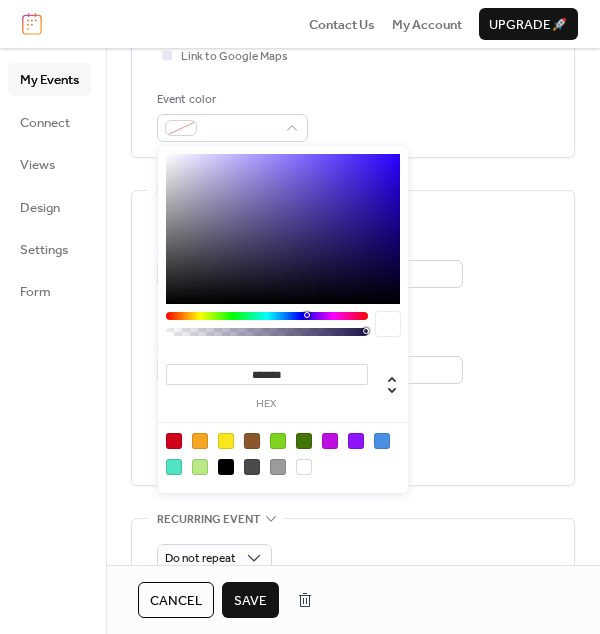 click at bounding box center [226, 467] 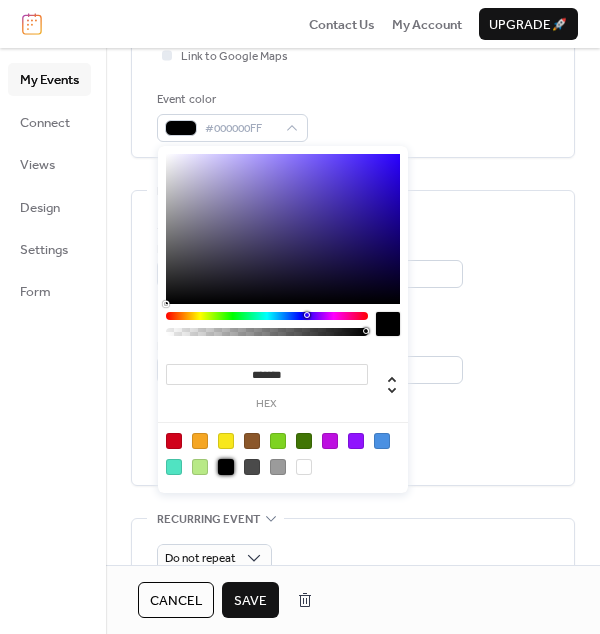 type on "*******" 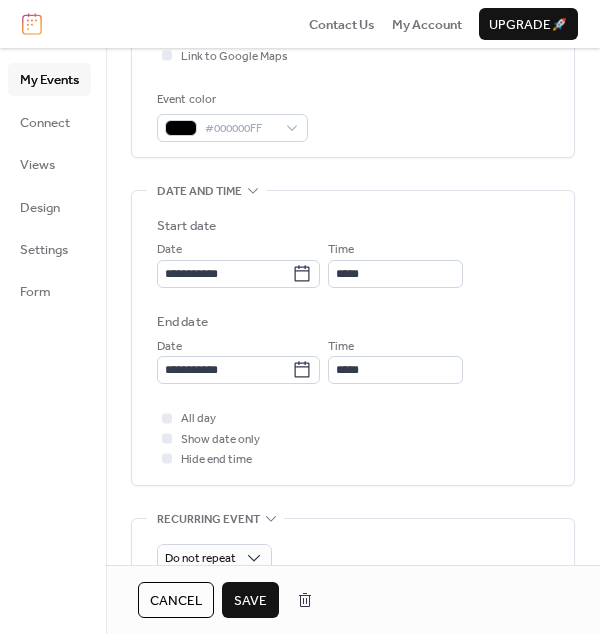 click on "**********" at bounding box center [353, 338] 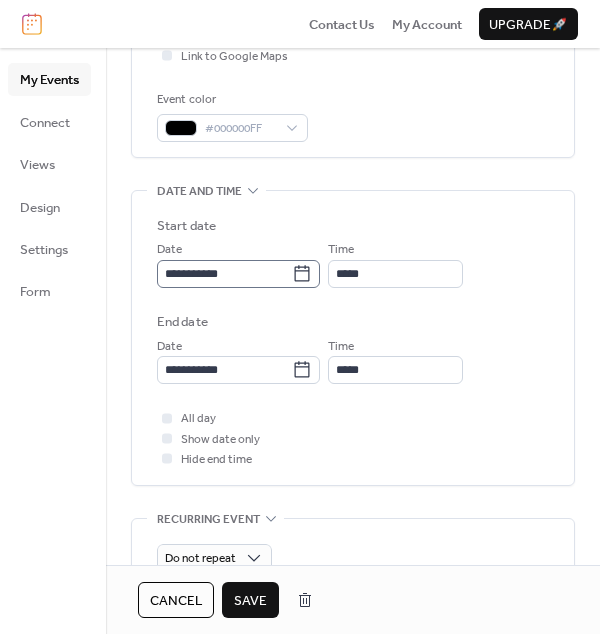 click 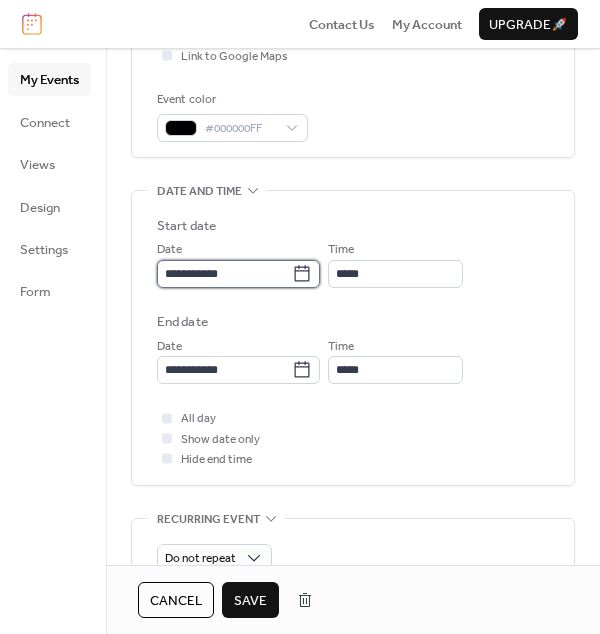 click on "**********" at bounding box center (224, 274) 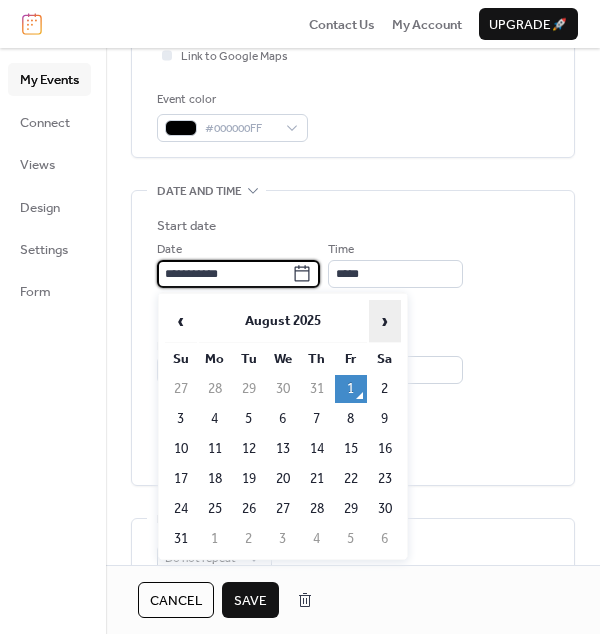 click on "›" at bounding box center (385, 321) 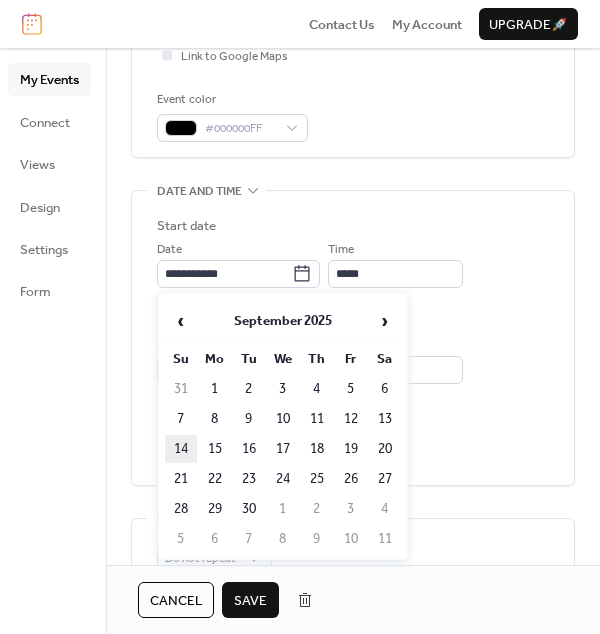 click on "14" at bounding box center [181, 449] 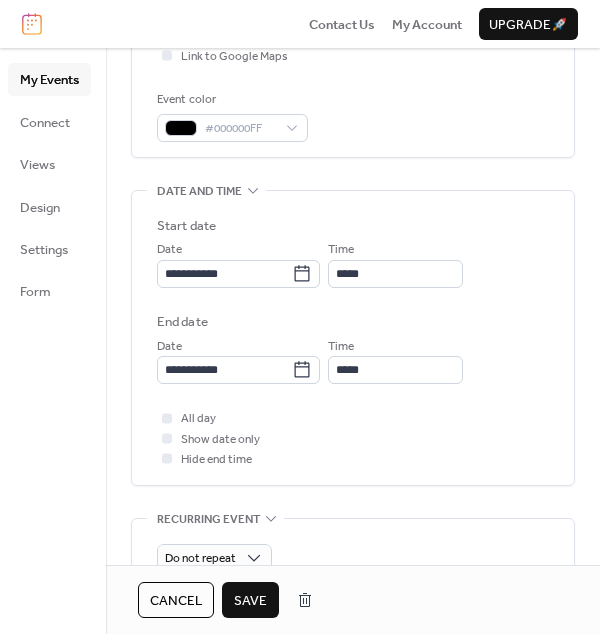 click on "**********" at bounding box center [353, 314] 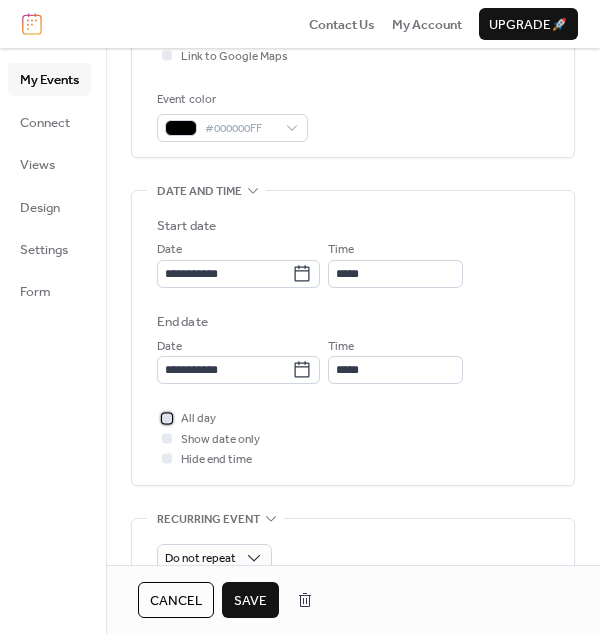 click at bounding box center (167, 418) 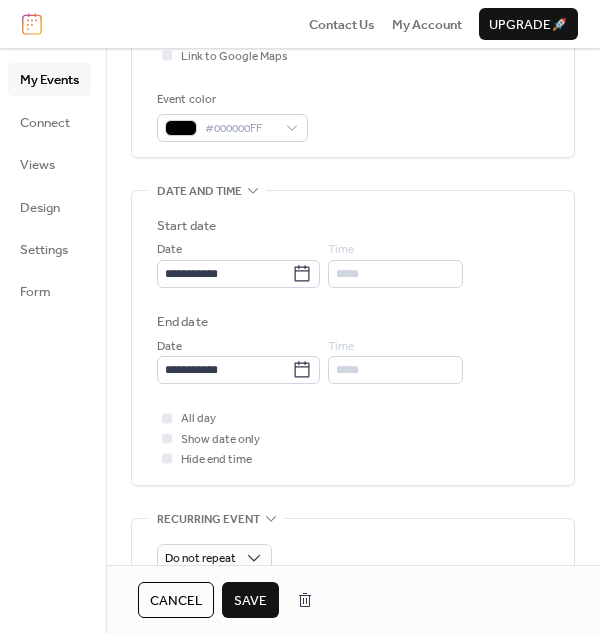 drag, startPoint x: 128, startPoint y: 434, endPoint x: 149, endPoint y: 492, distance: 61.68468 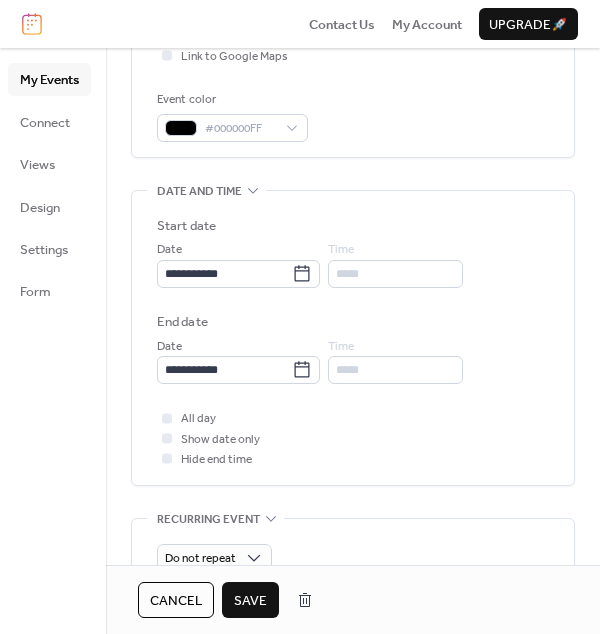click on "Save" at bounding box center [250, 601] 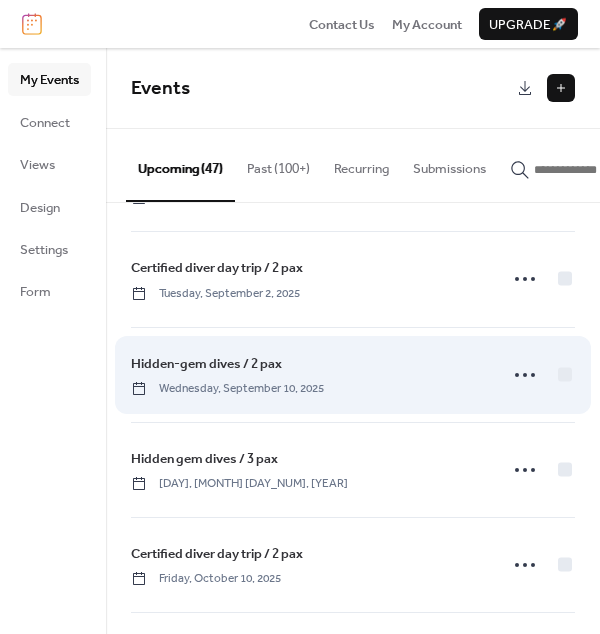 scroll, scrollTop: 2637, scrollLeft: 0, axis: vertical 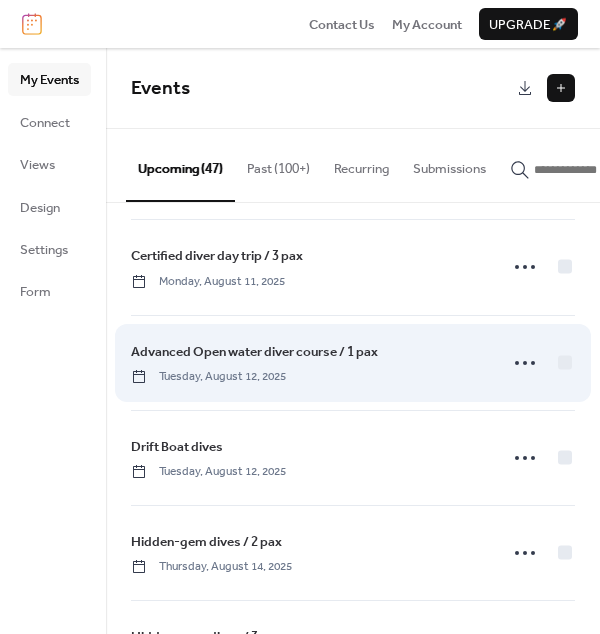 click on "Advanced Open water diver course / 1 pax" at bounding box center (254, 352) 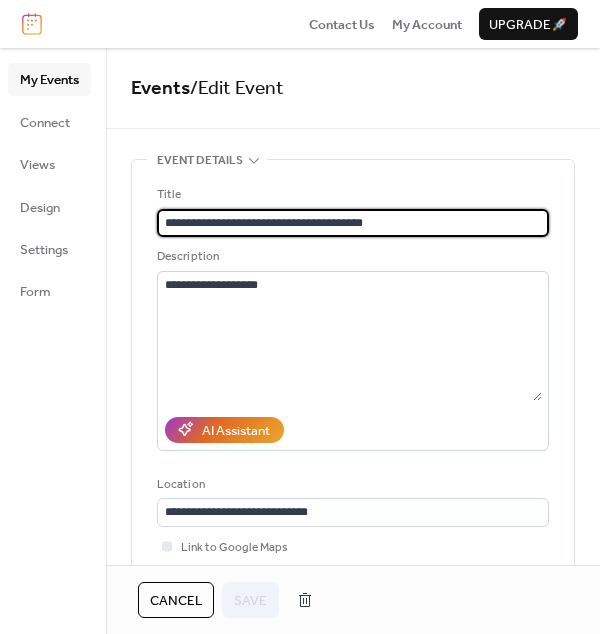 click on "**********" at bounding box center (353, 223) 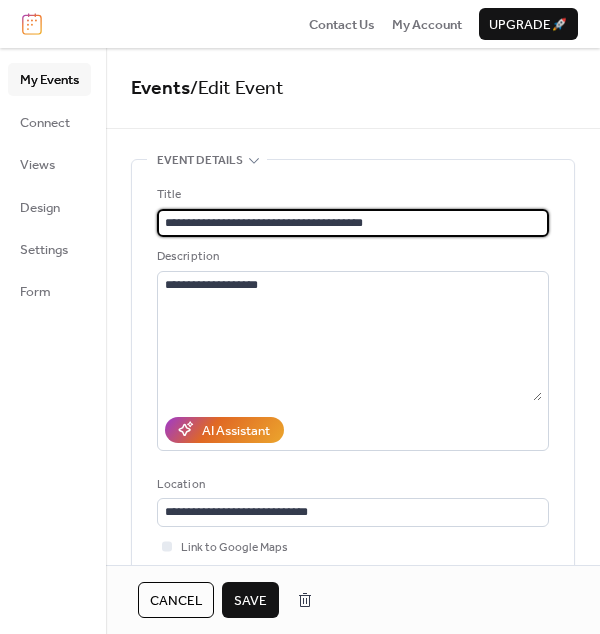 type on "**********" 